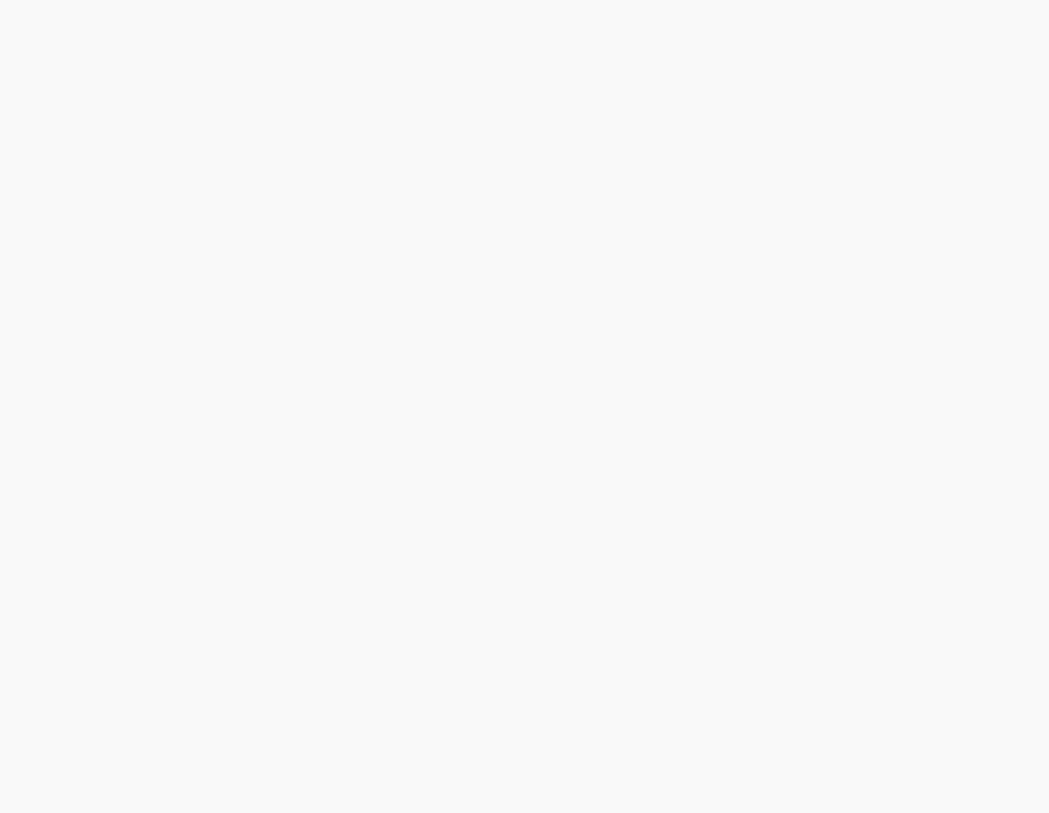 scroll, scrollTop: 0, scrollLeft: 0, axis: both 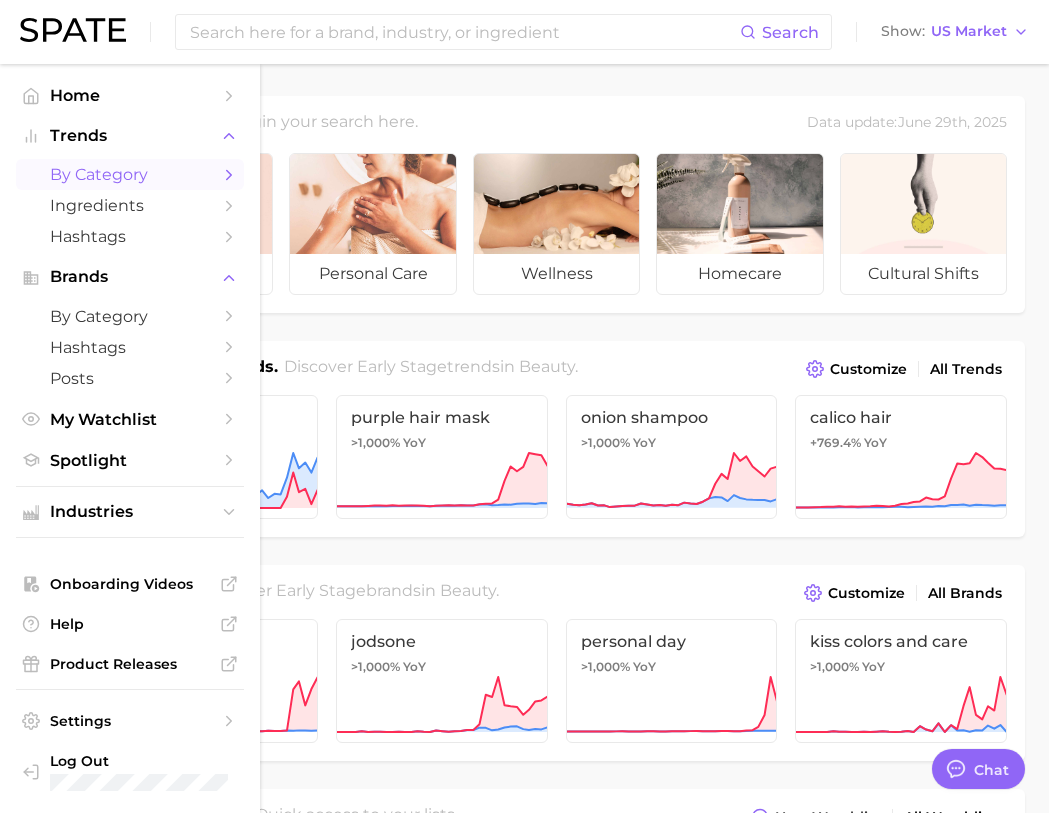 click on "by Category" at bounding box center [130, 174] 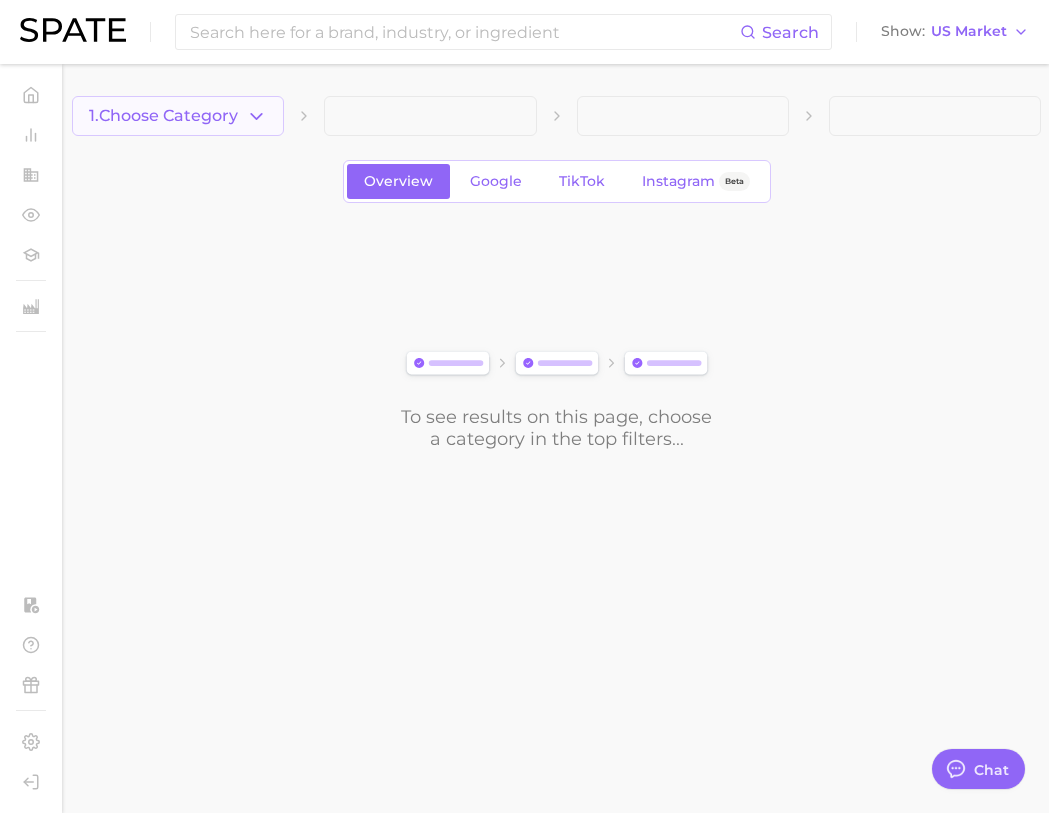 click 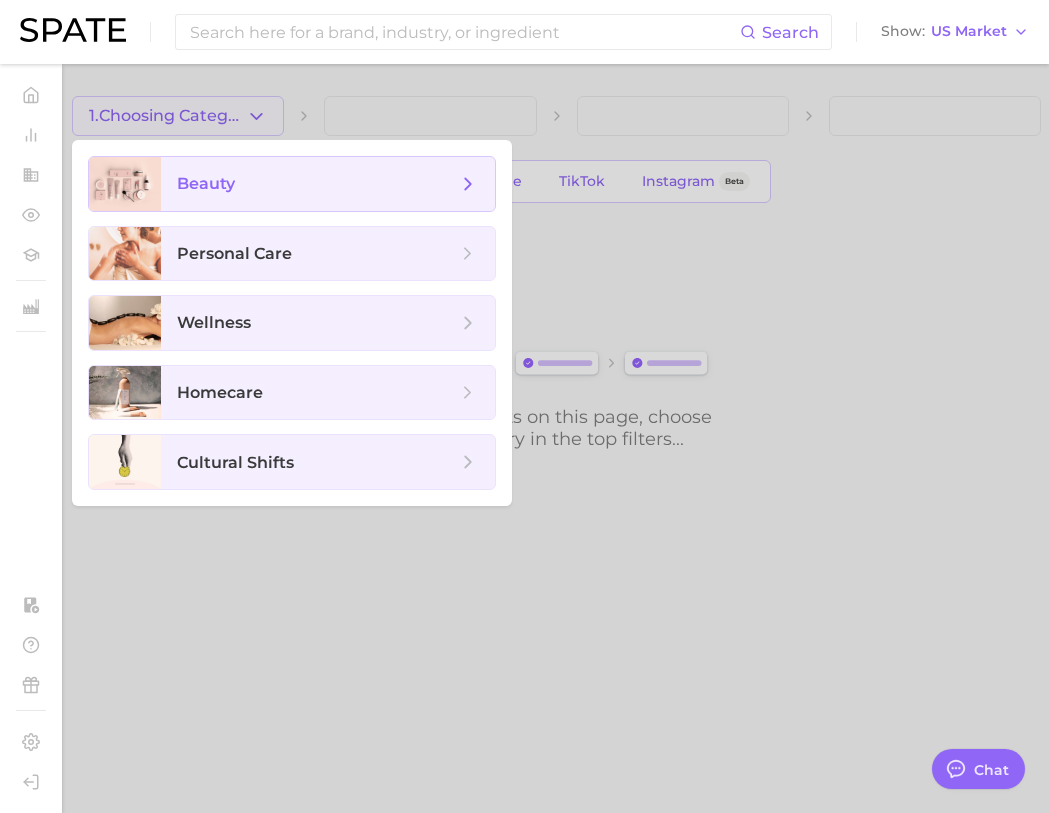 click on "beauty" at bounding box center [206, 183] 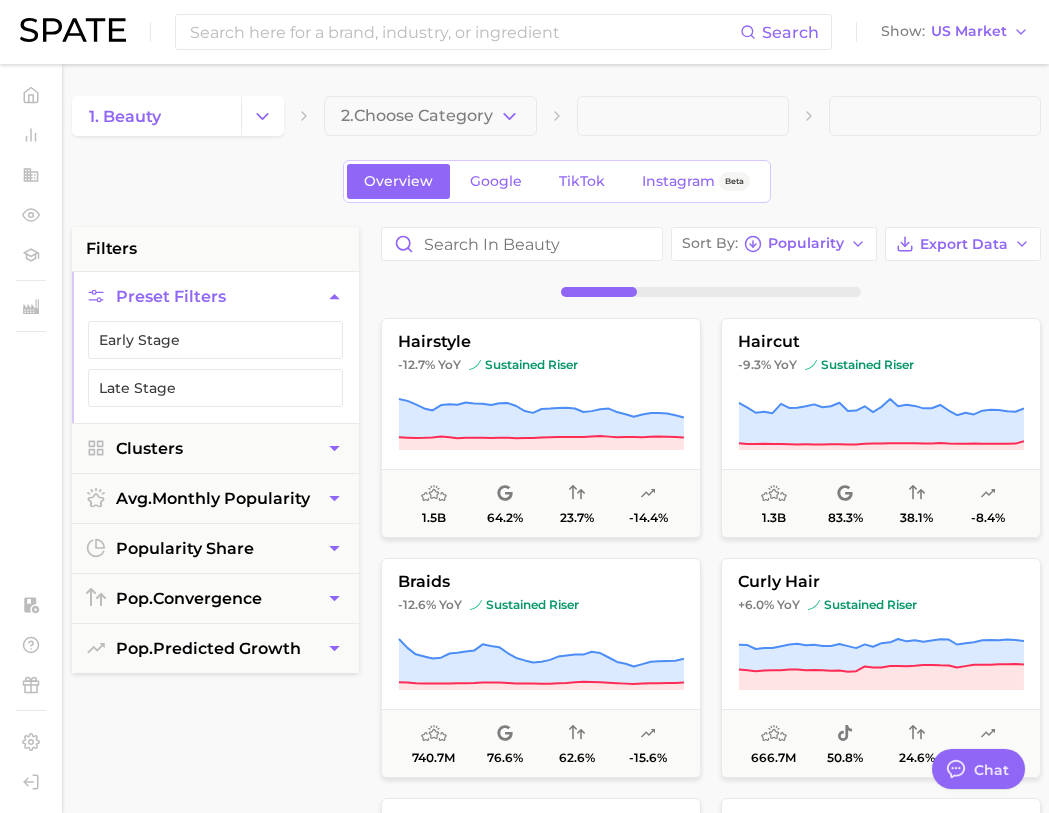 click on "2.  Choose Category" at bounding box center (417, 116) 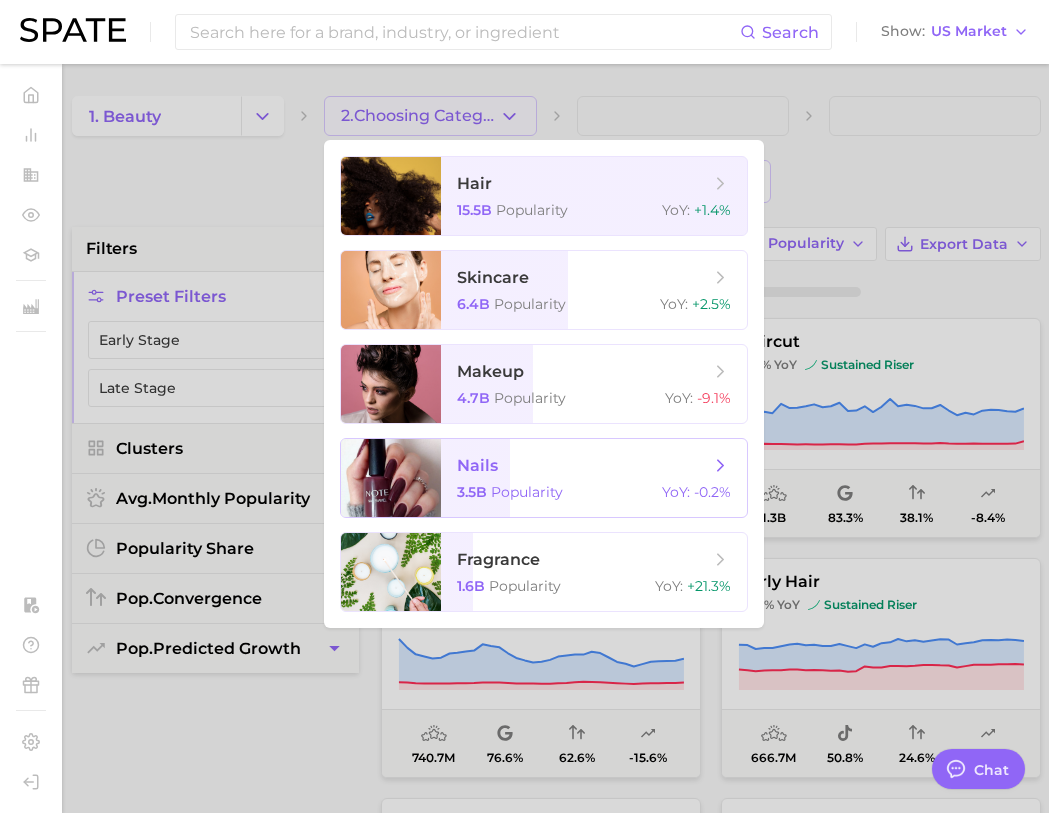 click on "nails 3.5b   Popularity YoY :   -0.2%" at bounding box center (594, 478) 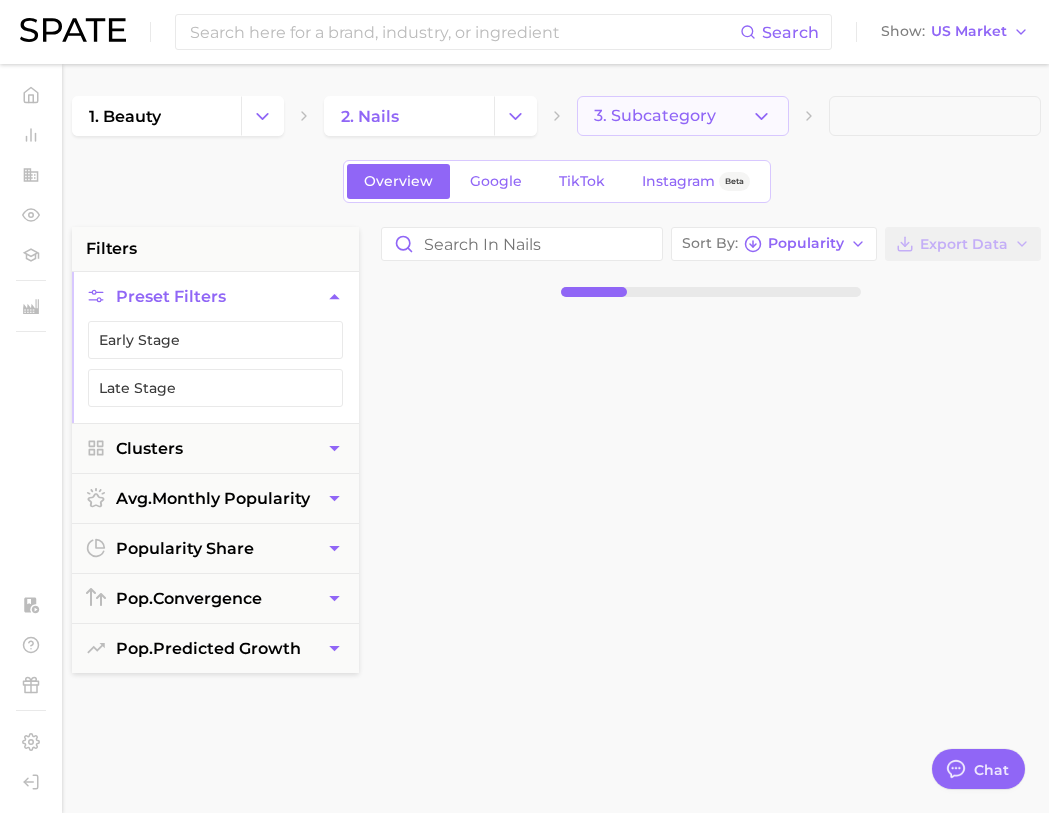 click on "3. Subcategory" at bounding box center [683, 116] 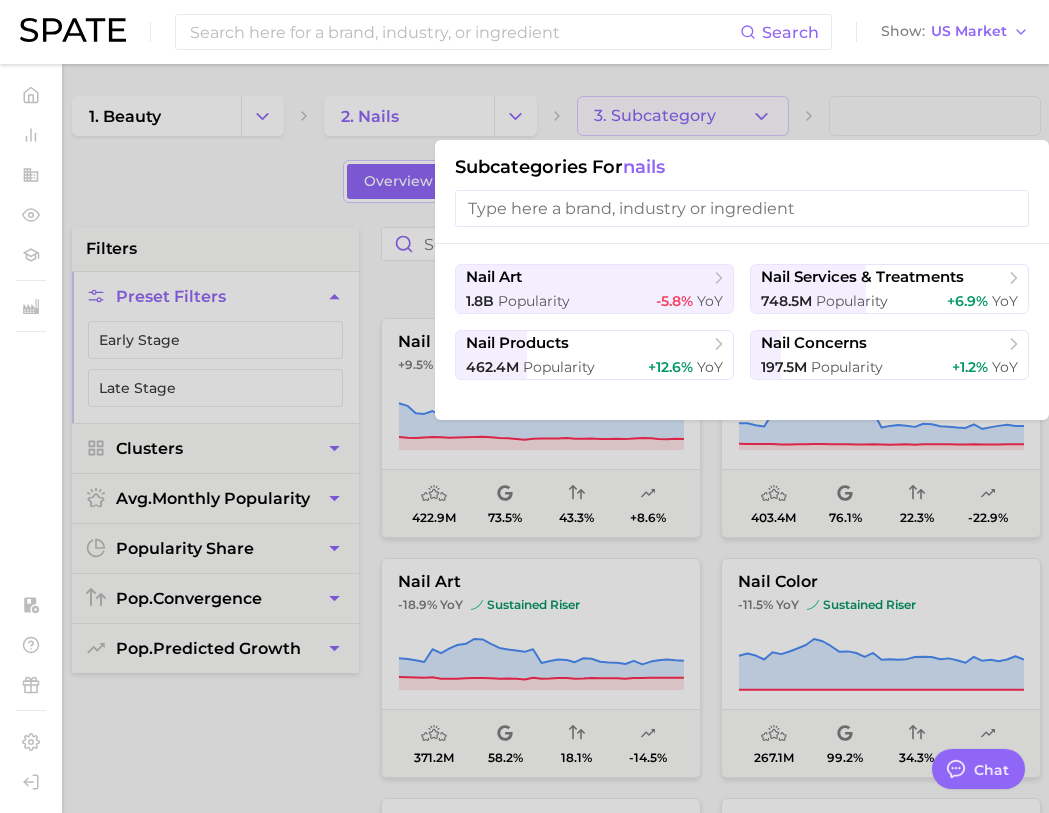 click at bounding box center (524, 406) 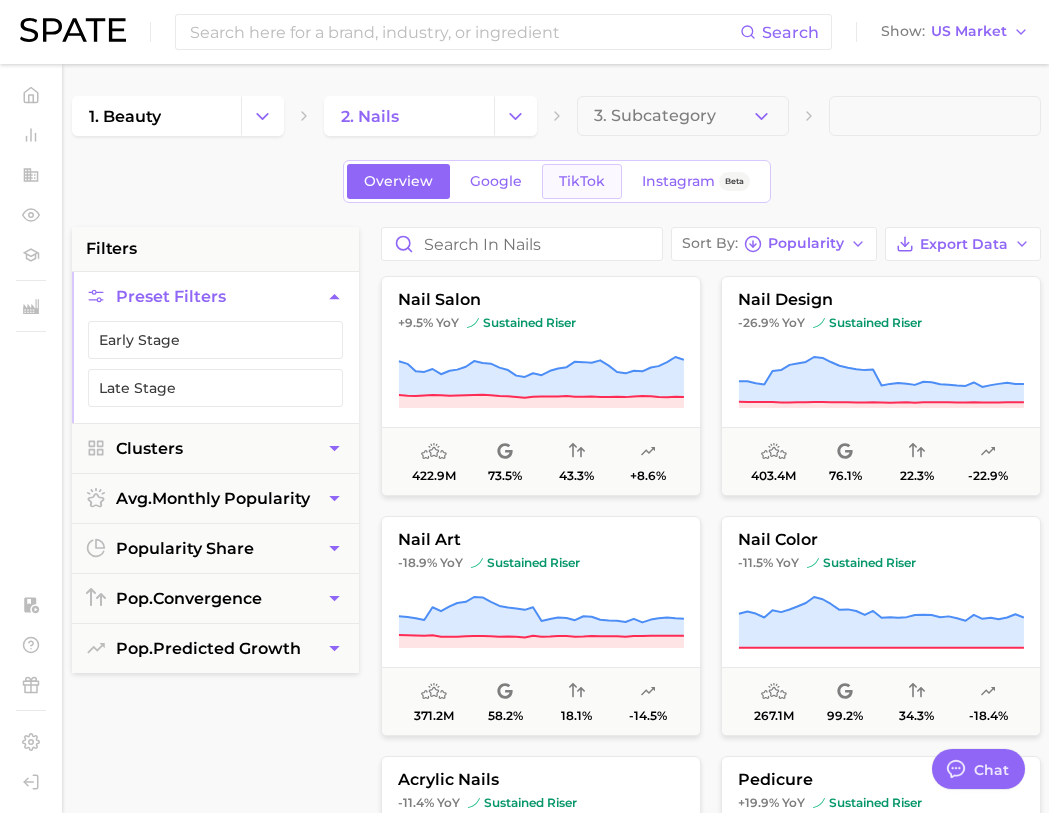 click on "TikTok" at bounding box center [582, 181] 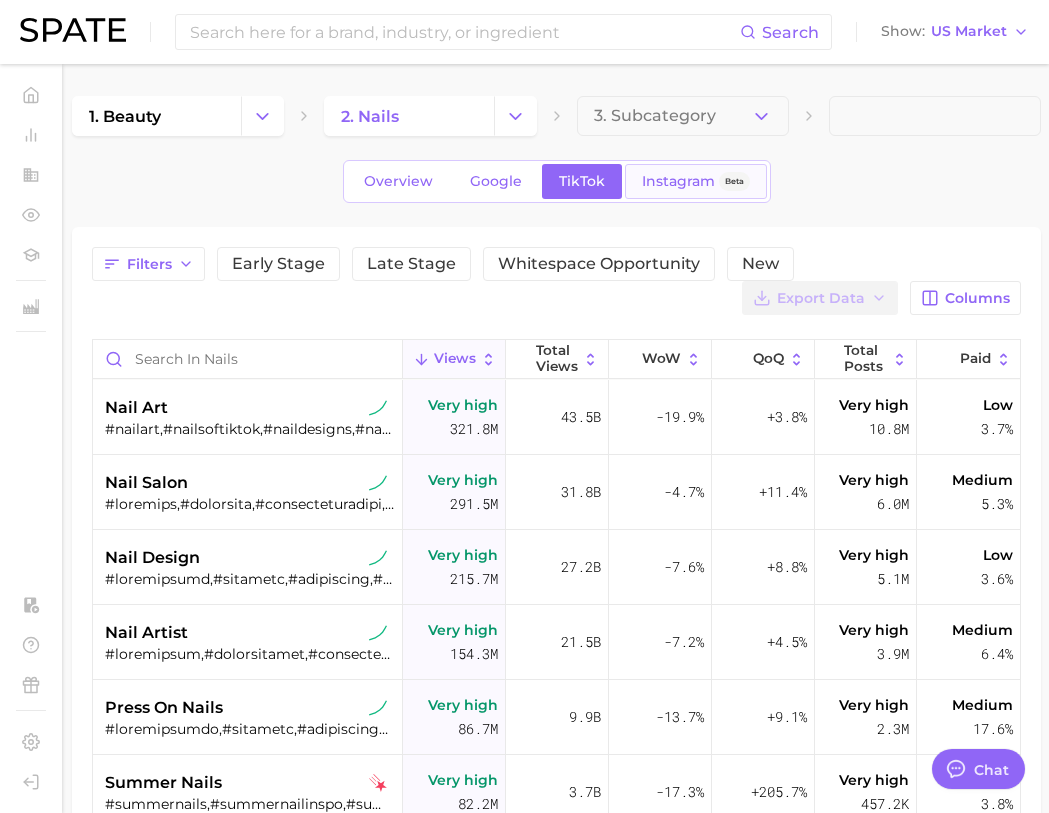 click on "Instagram" at bounding box center (678, 181) 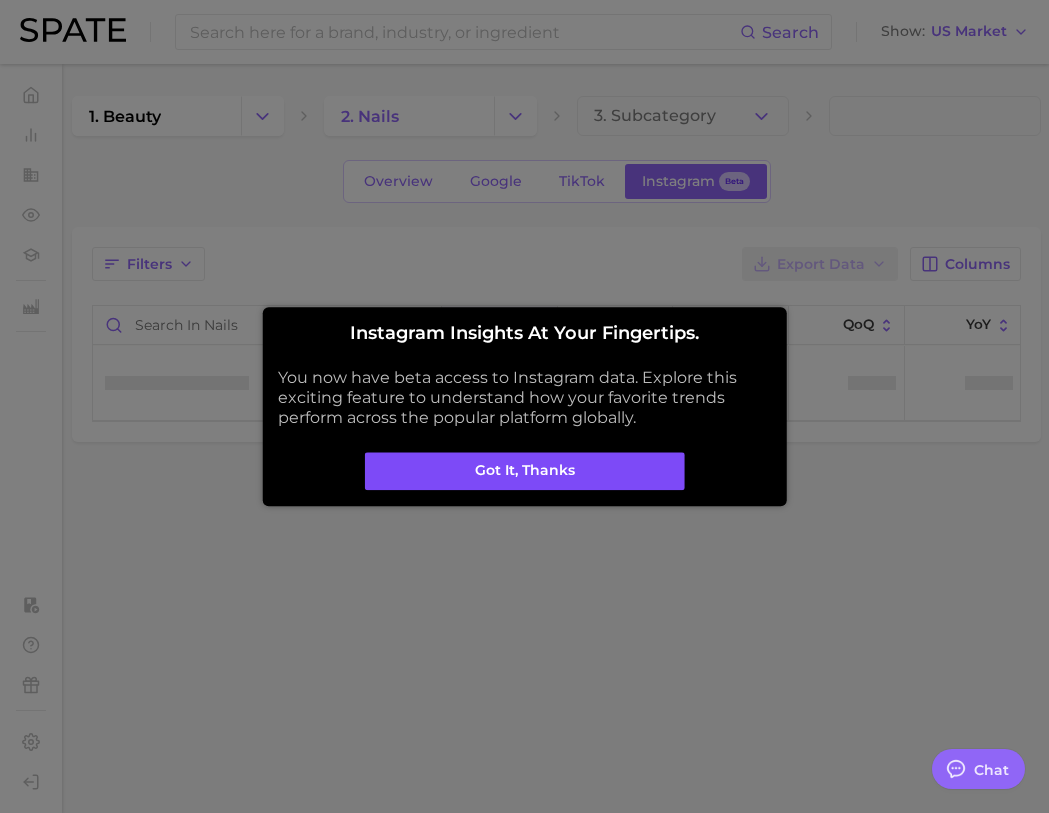 click on "Got it, thanks" at bounding box center (525, 471) 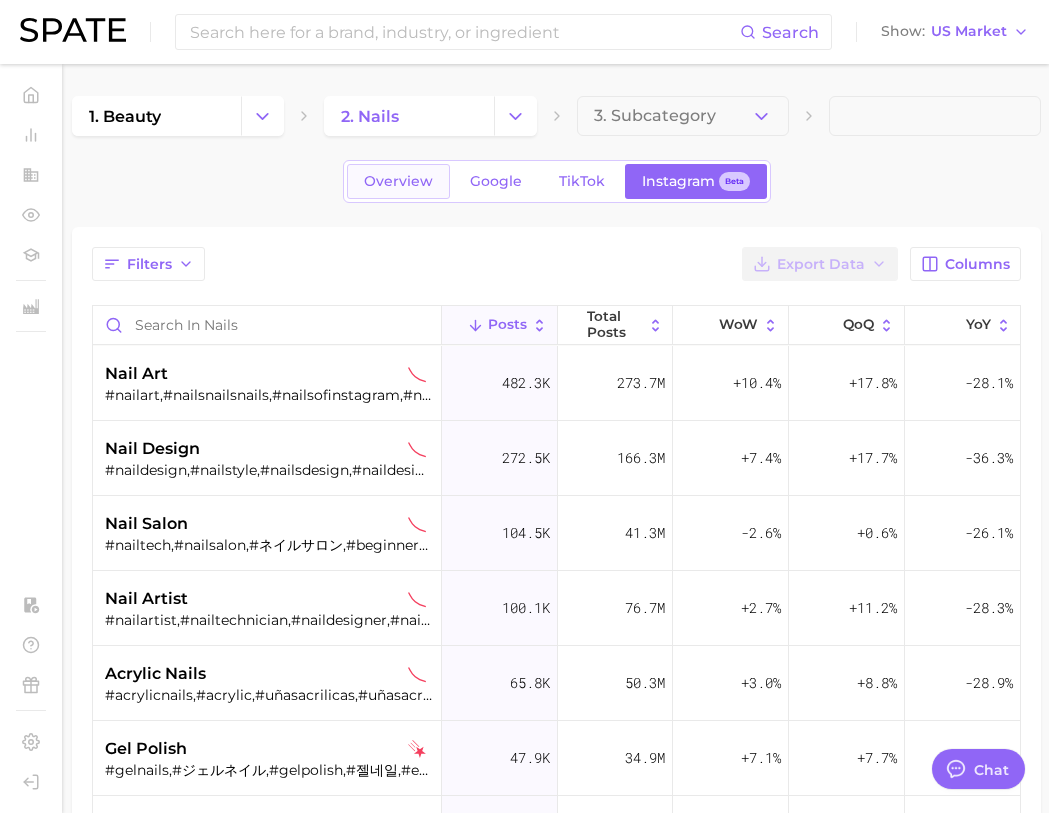 click on "Overview" at bounding box center (398, 181) 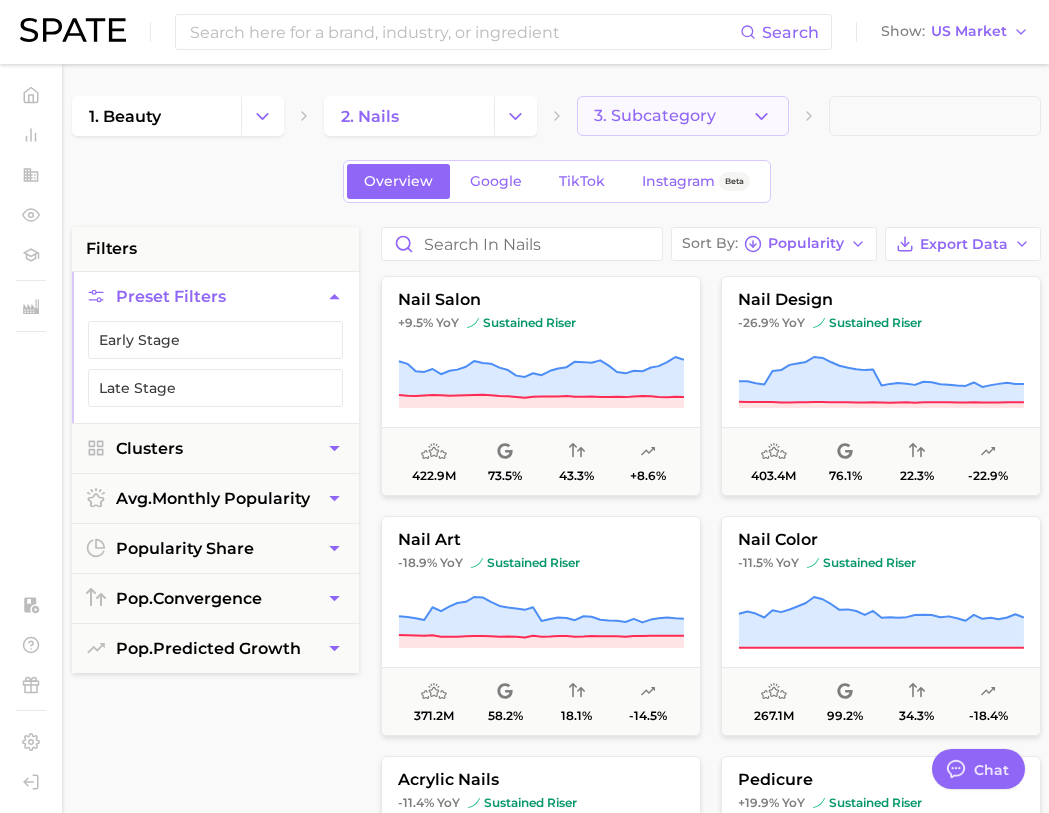 click on "3. Subcategory" at bounding box center (683, 116) 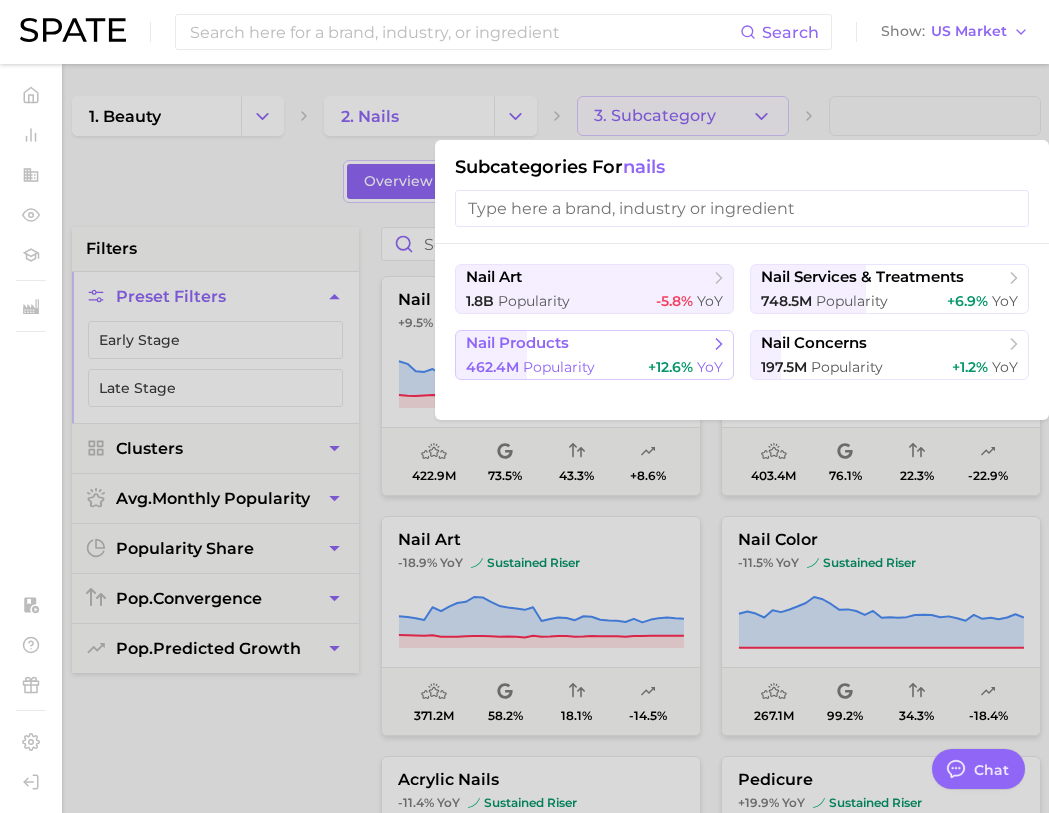 click on "nail products" at bounding box center (587, 344) 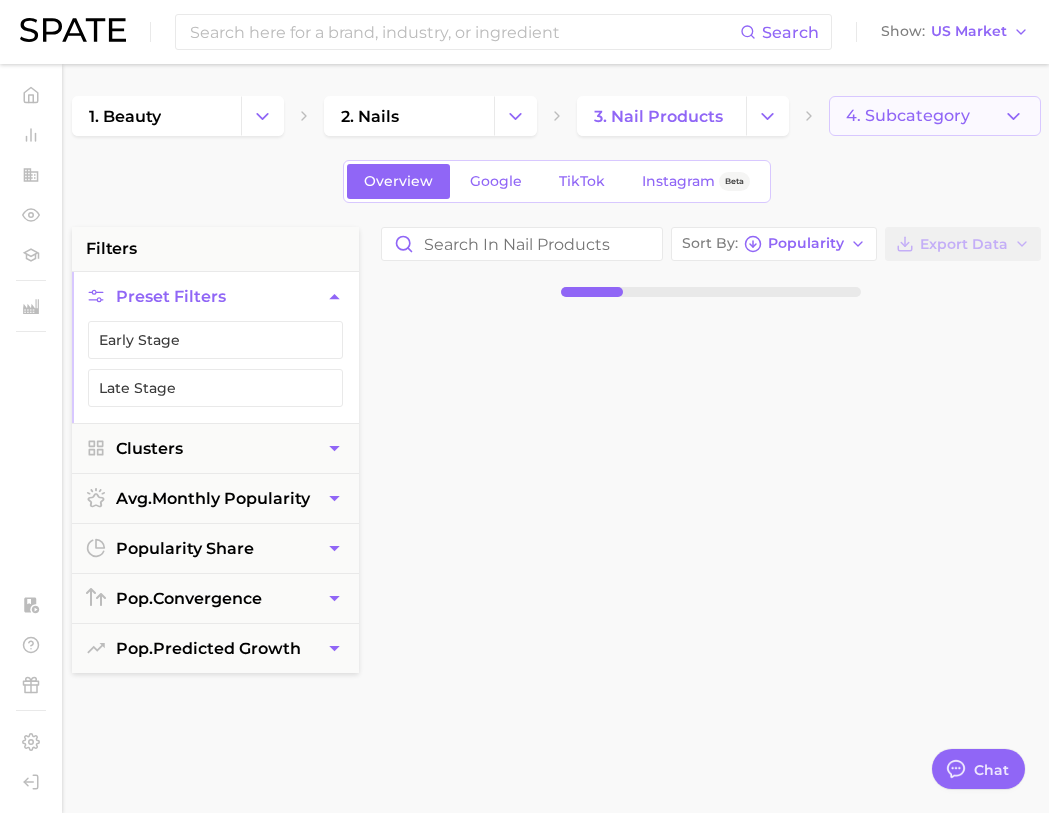 click on "4. Subcategory" at bounding box center (908, 116) 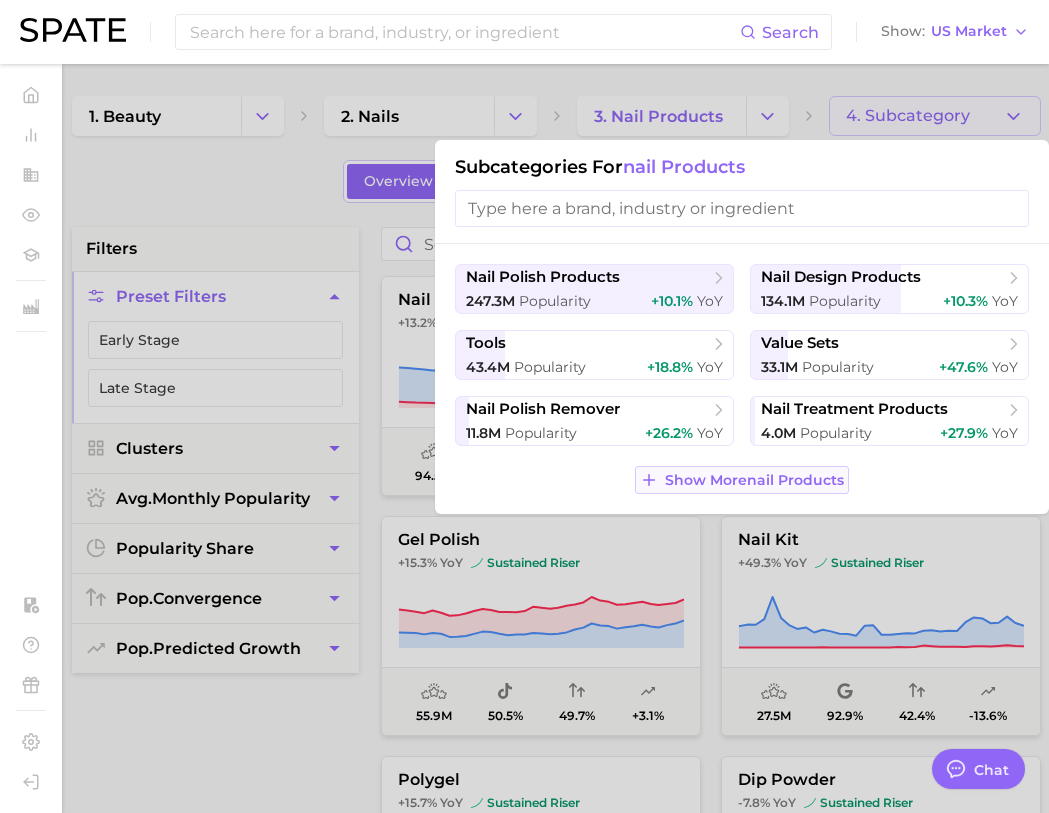 click on "Show More  nail products" at bounding box center (754, 480) 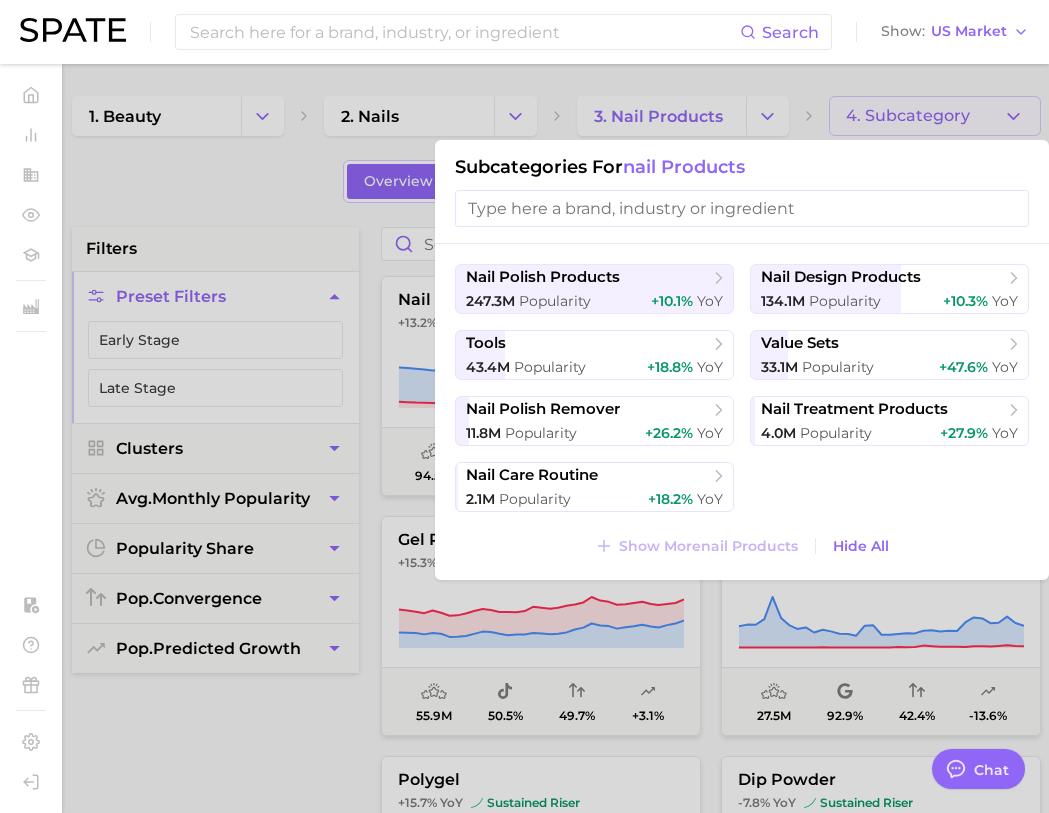 click at bounding box center (524, 406) 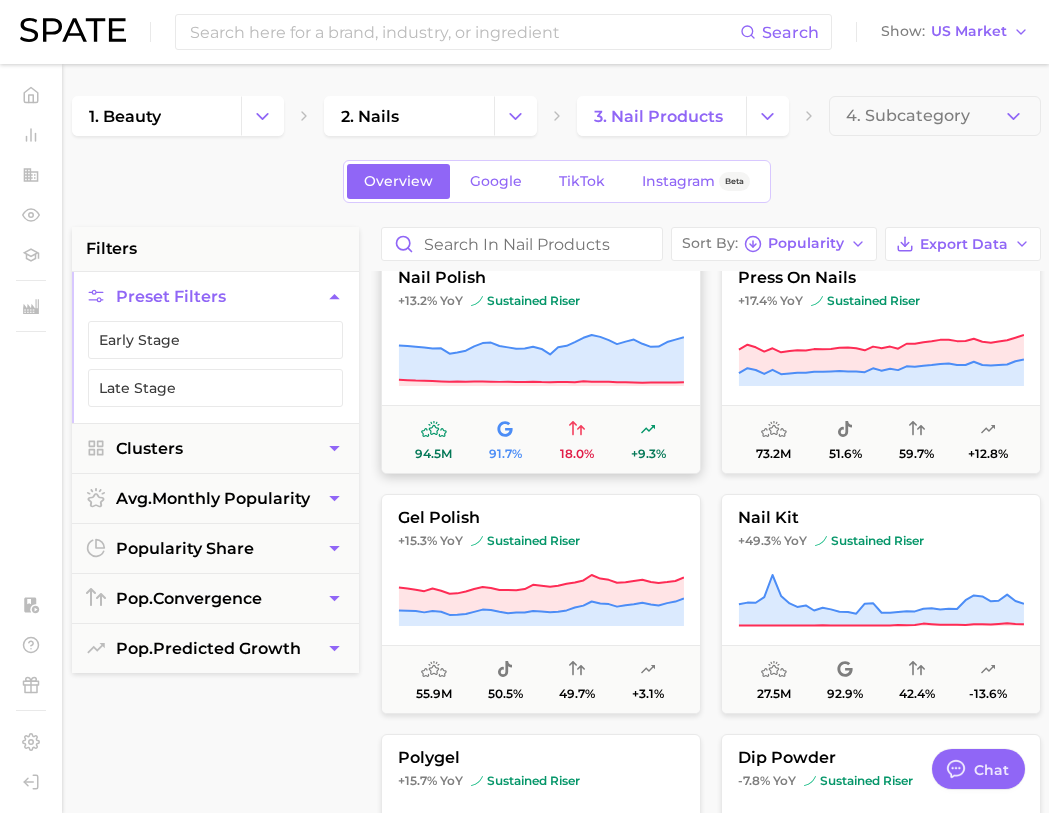 scroll, scrollTop: 23, scrollLeft: 0, axis: vertical 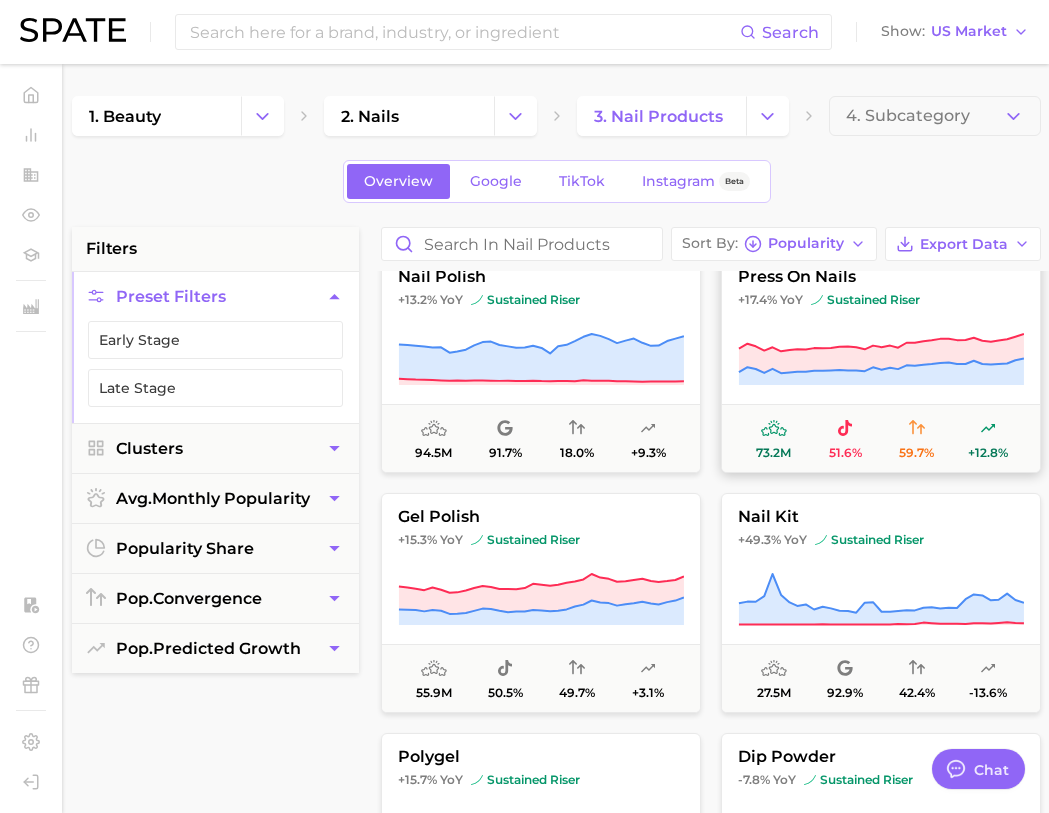 click on "press on nails +17.4%   YoY sustained riser 73.2m 51.6% 59.7% +12.8%" at bounding box center (881, 363) 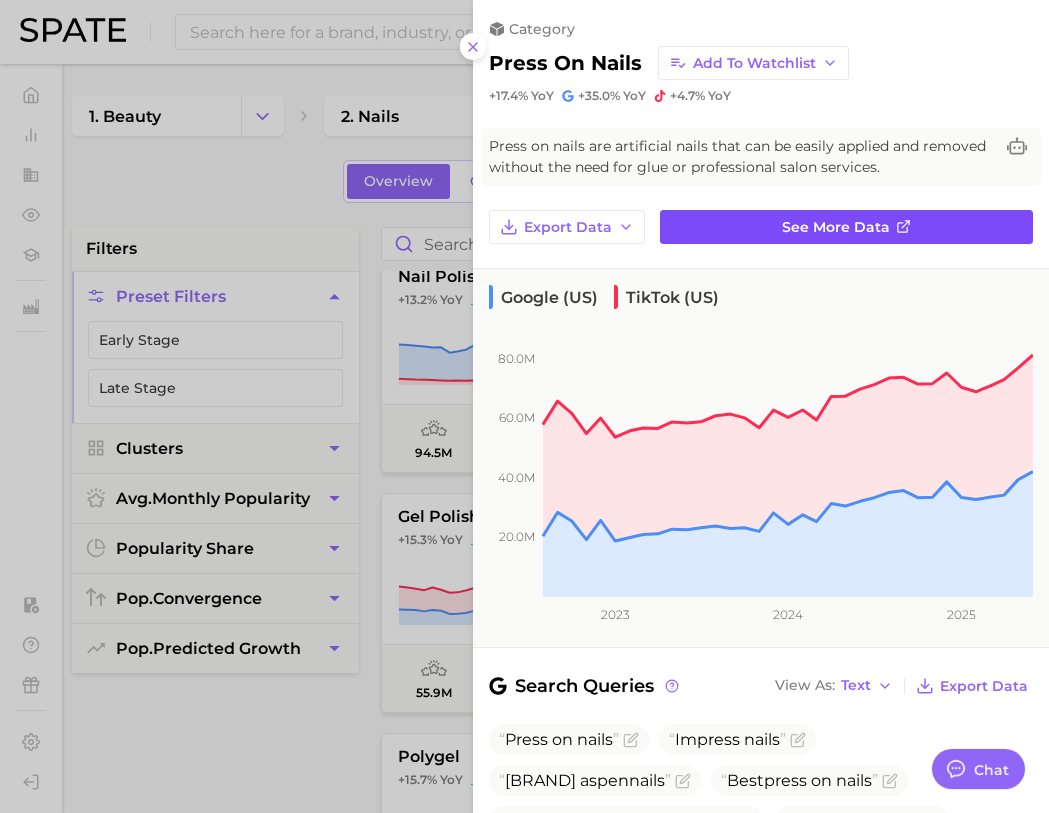 click on "See more data" at bounding box center (846, 227) 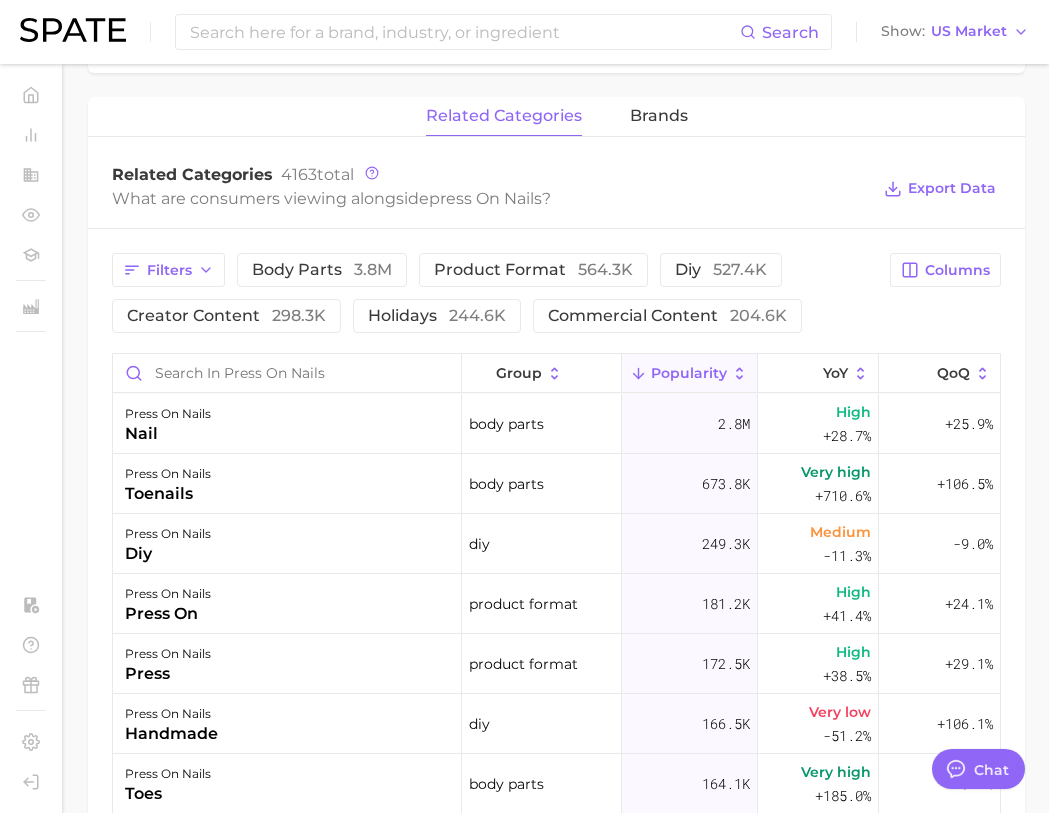 scroll, scrollTop: 912, scrollLeft: 0, axis: vertical 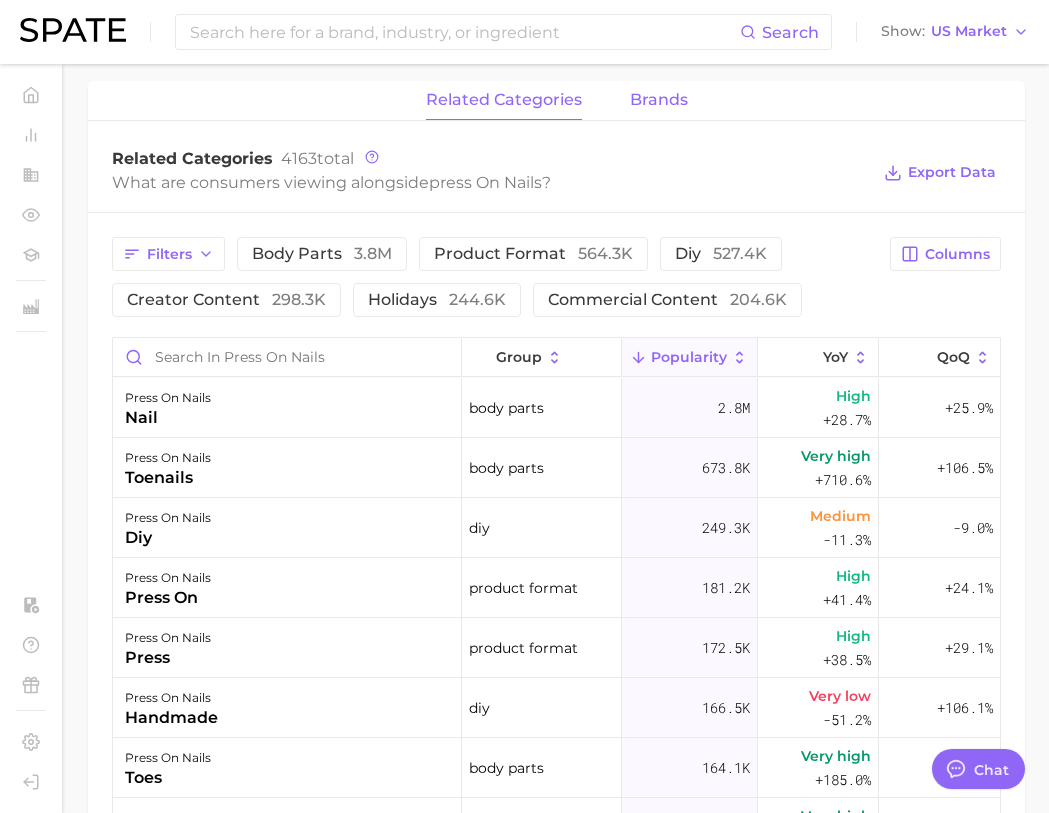 click on "brands" at bounding box center (659, 100) 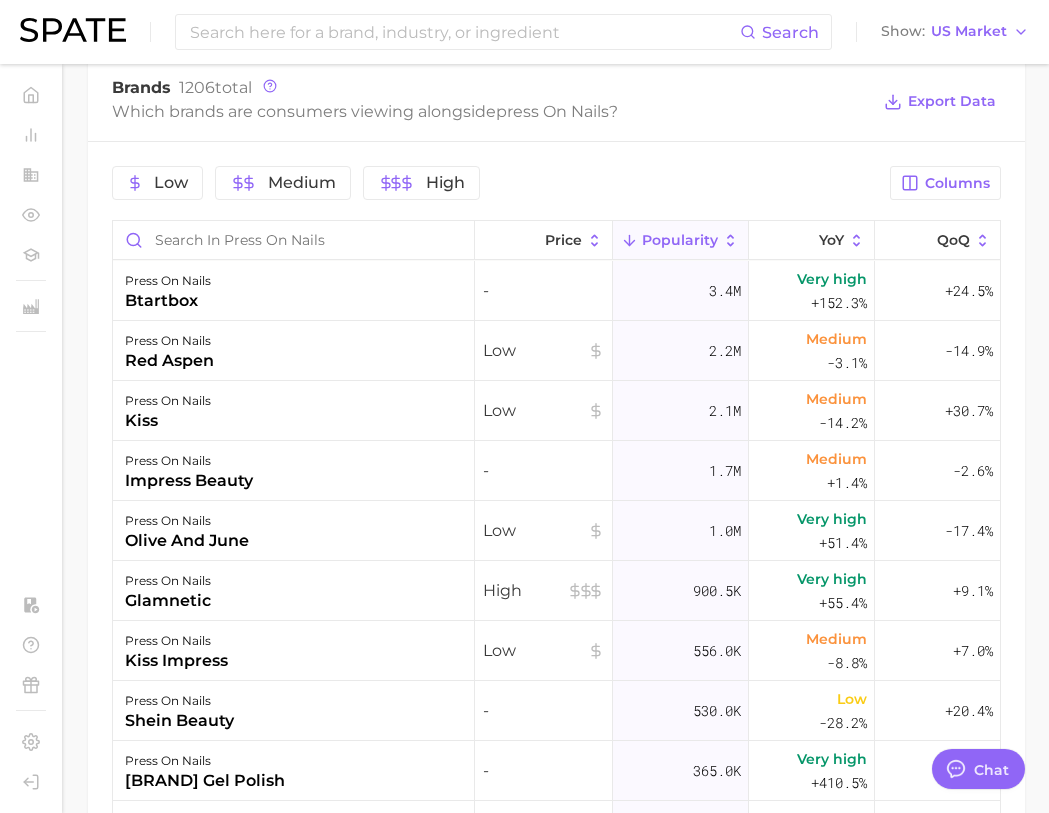 scroll, scrollTop: 985, scrollLeft: 0, axis: vertical 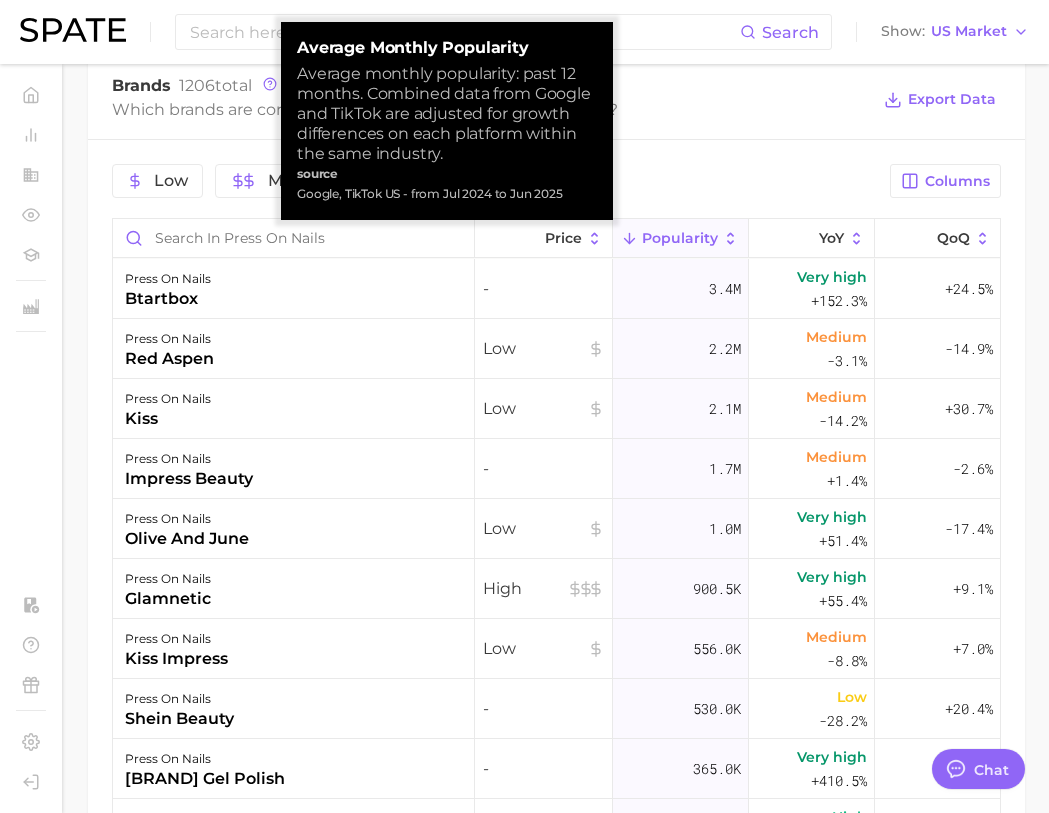 click on "Popularity" at bounding box center (680, 238) 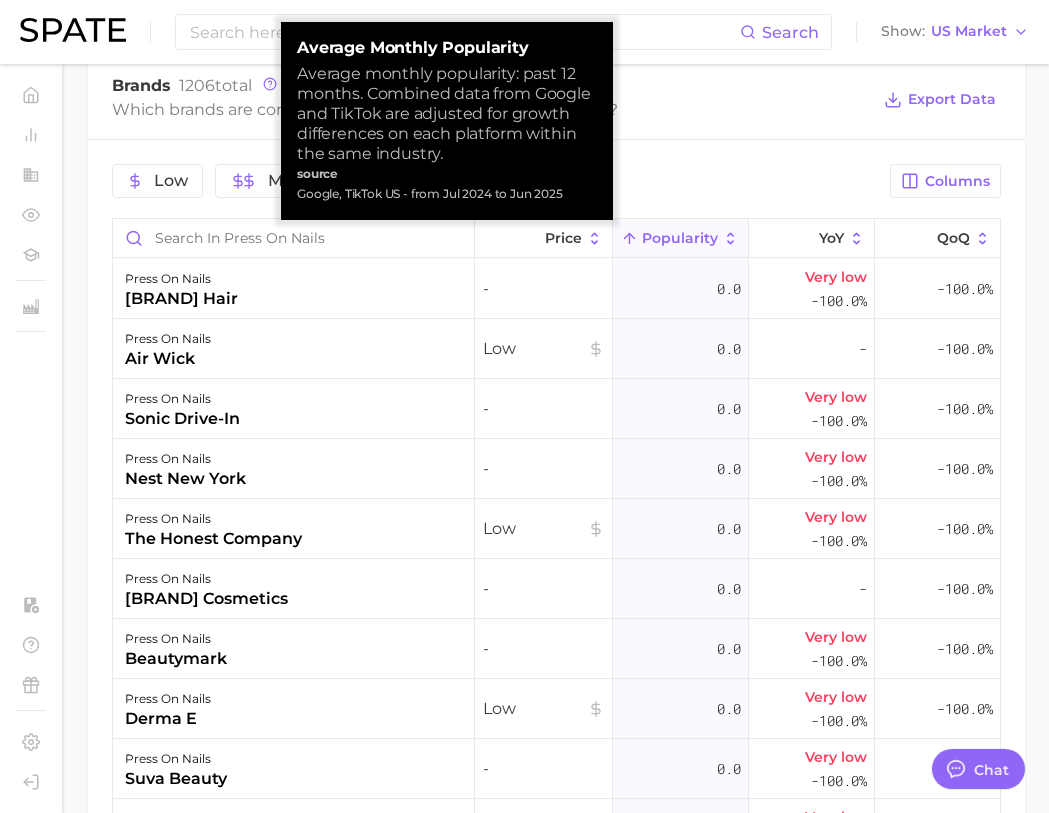 click 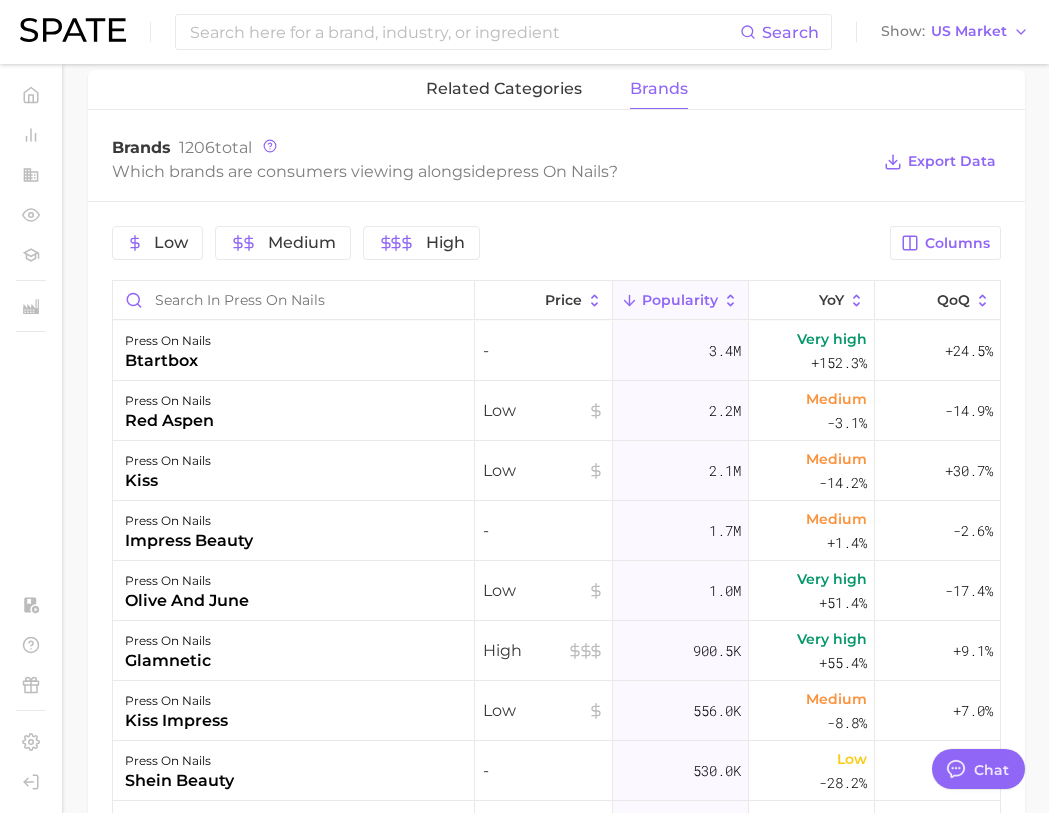 scroll, scrollTop: 957, scrollLeft: 0, axis: vertical 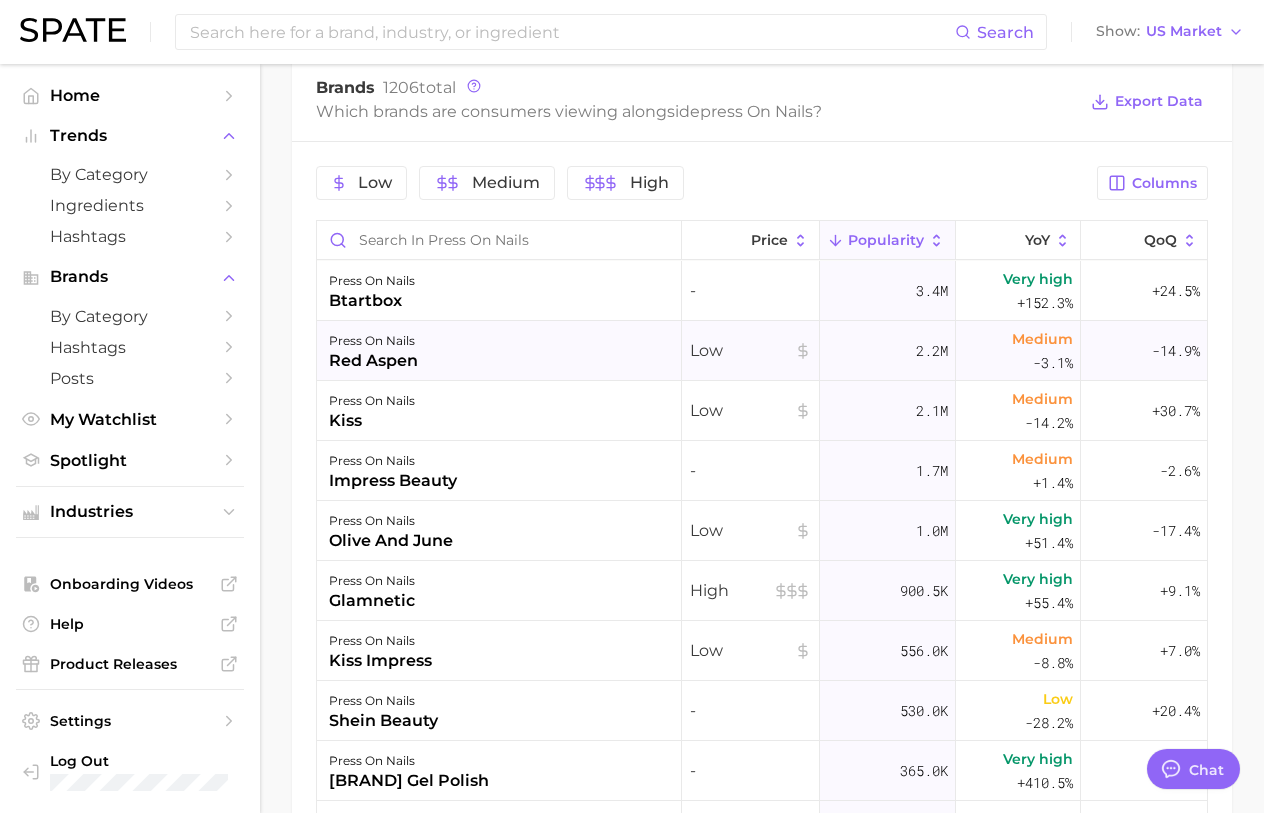 click on "press on nails red aspen" at bounding box center [499, 351] 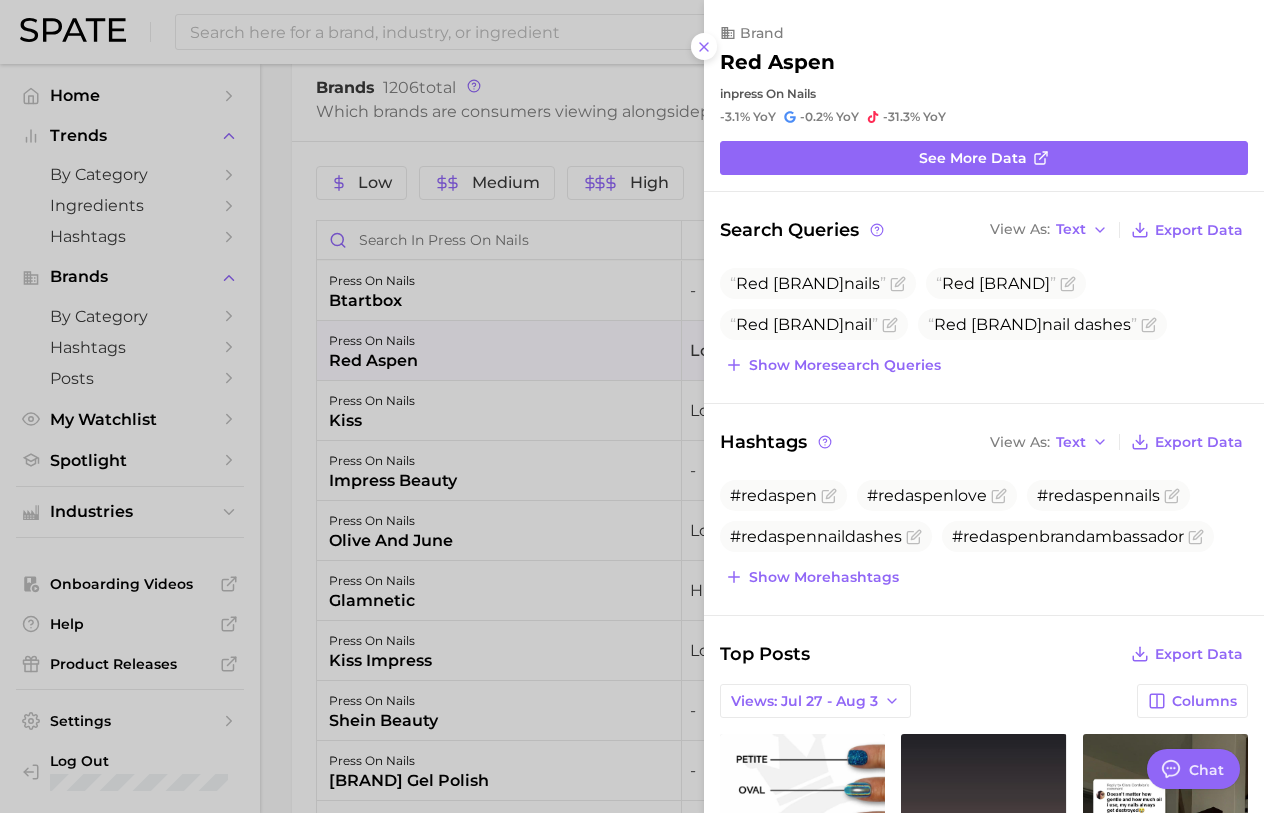 scroll, scrollTop: 0, scrollLeft: 0, axis: both 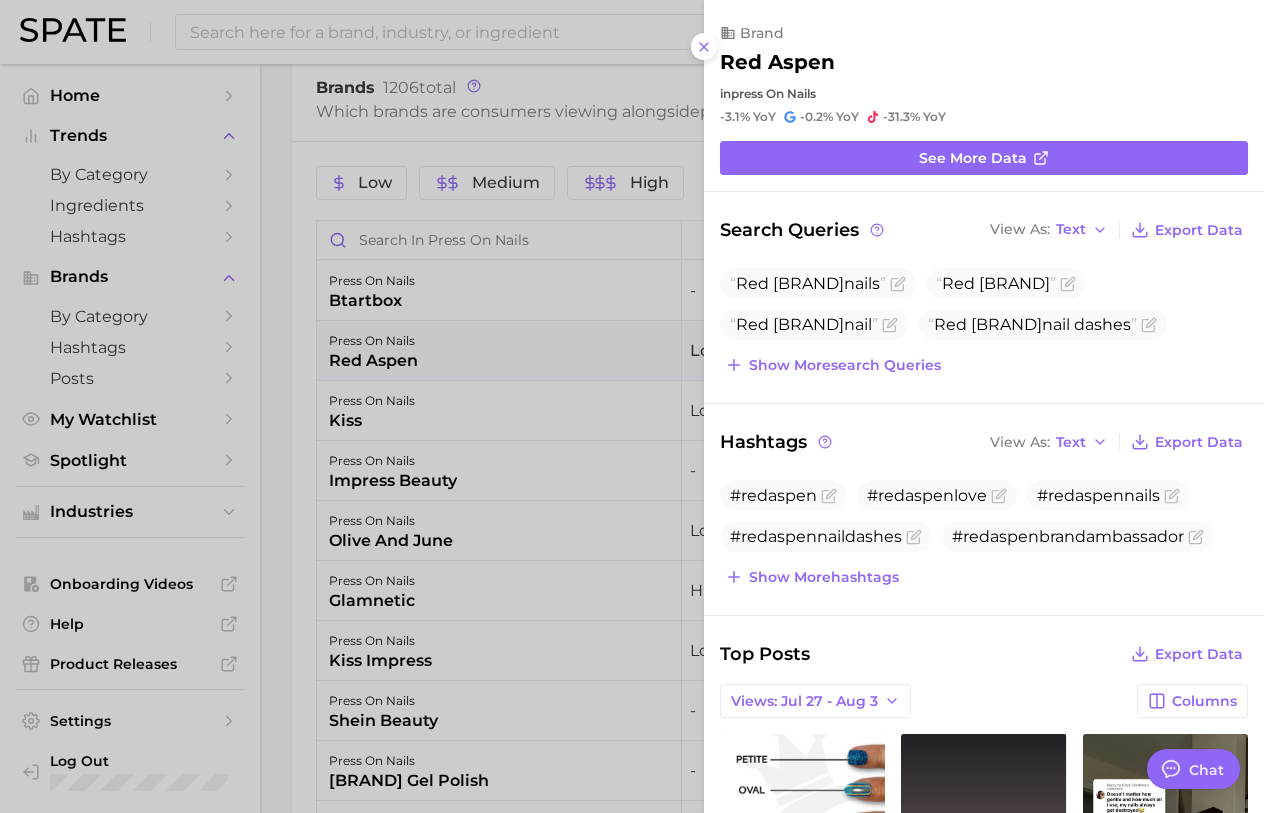 click at bounding box center (632, 406) 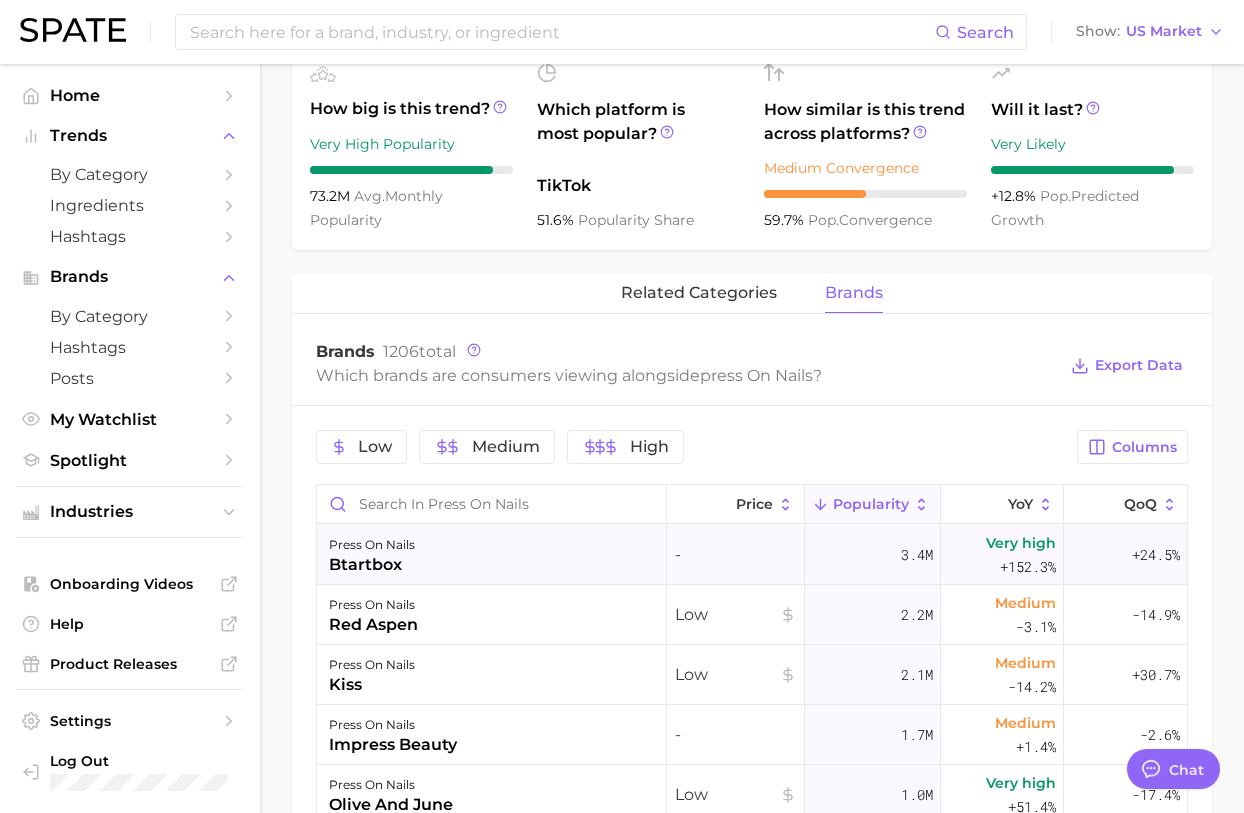 scroll, scrollTop: 720, scrollLeft: 0, axis: vertical 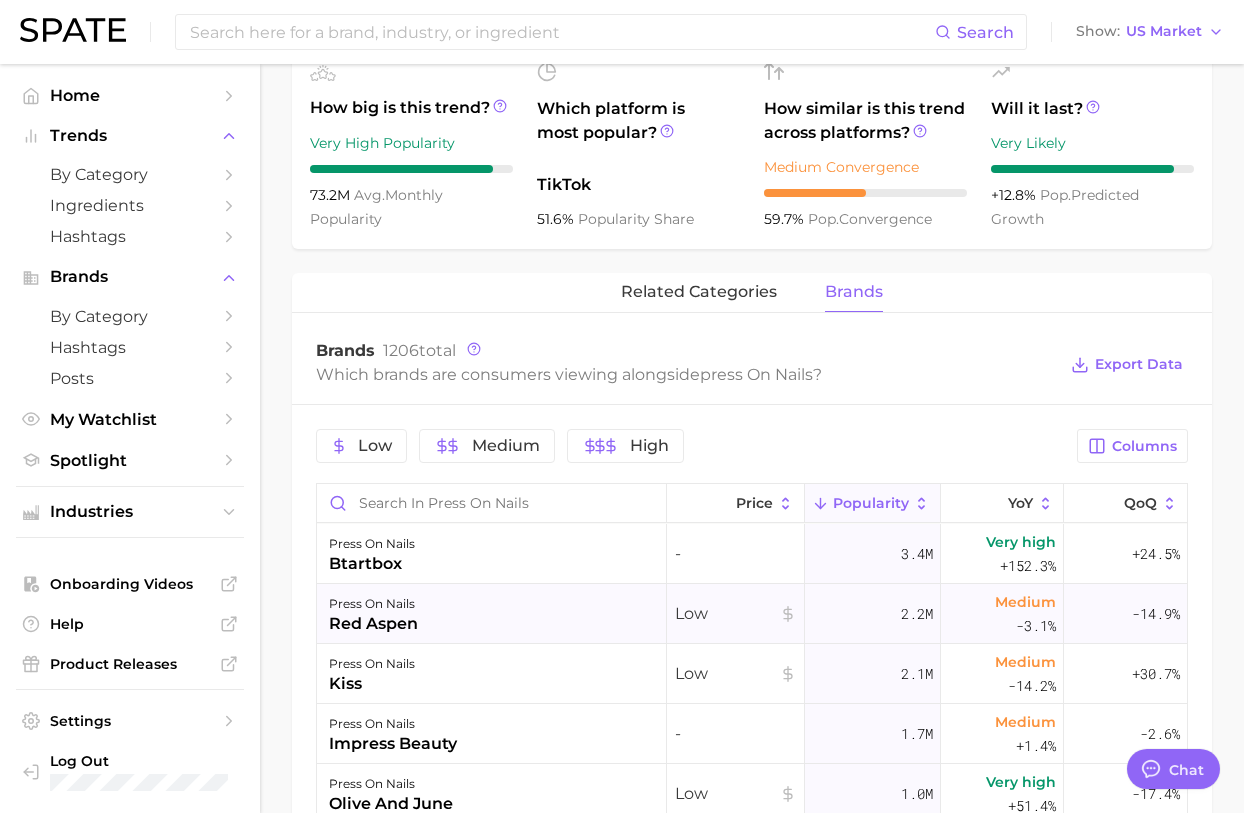 click on "press on nails" at bounding box center [373, 604] 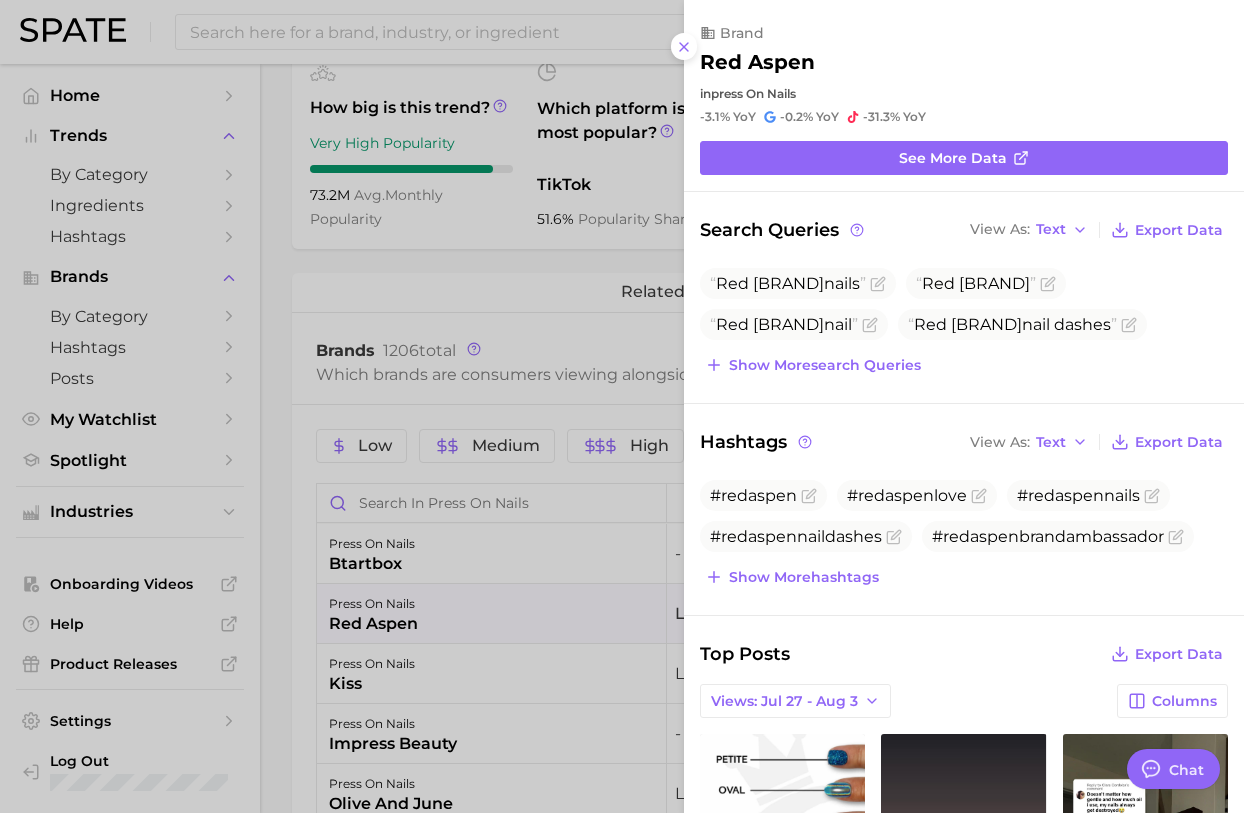 scroll, scrollTop: 0, scrollLeft: 0, axis: both 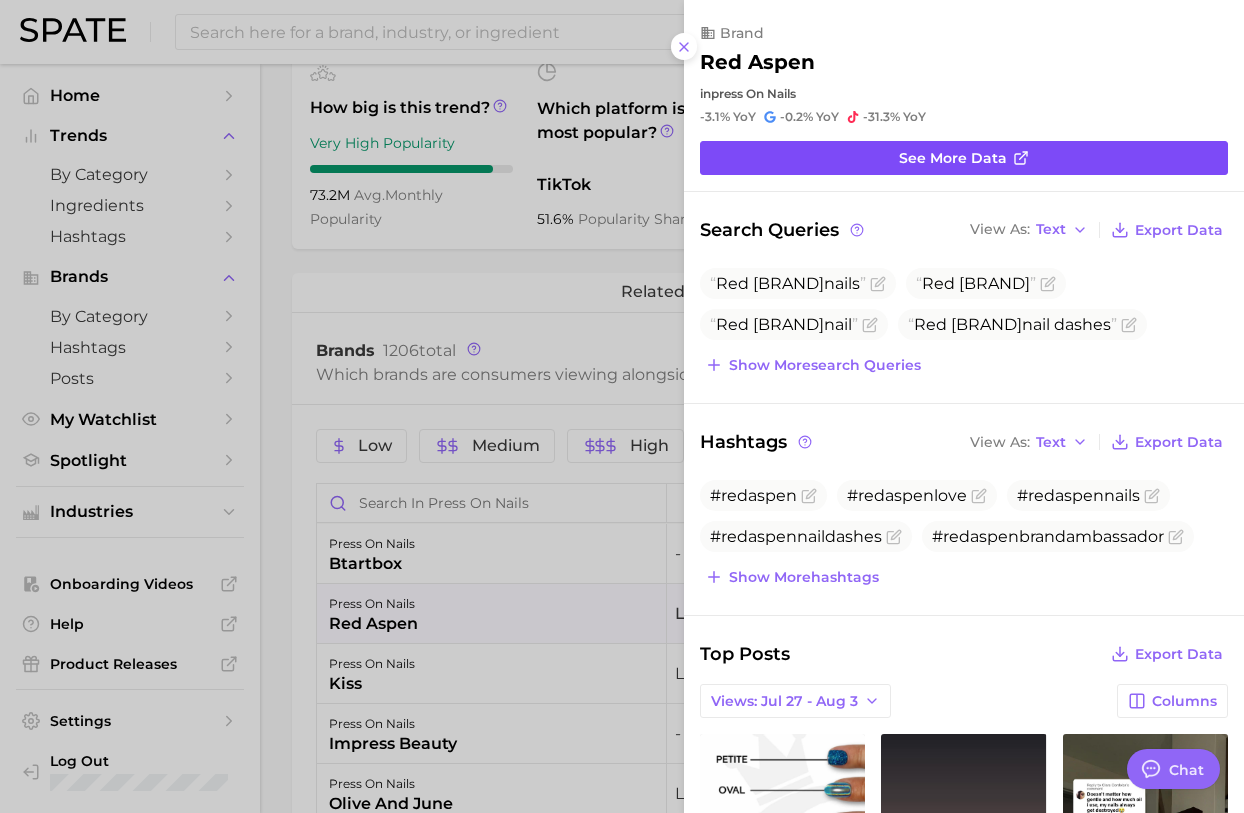 click on "See more data" at bounding box center (964, 158) 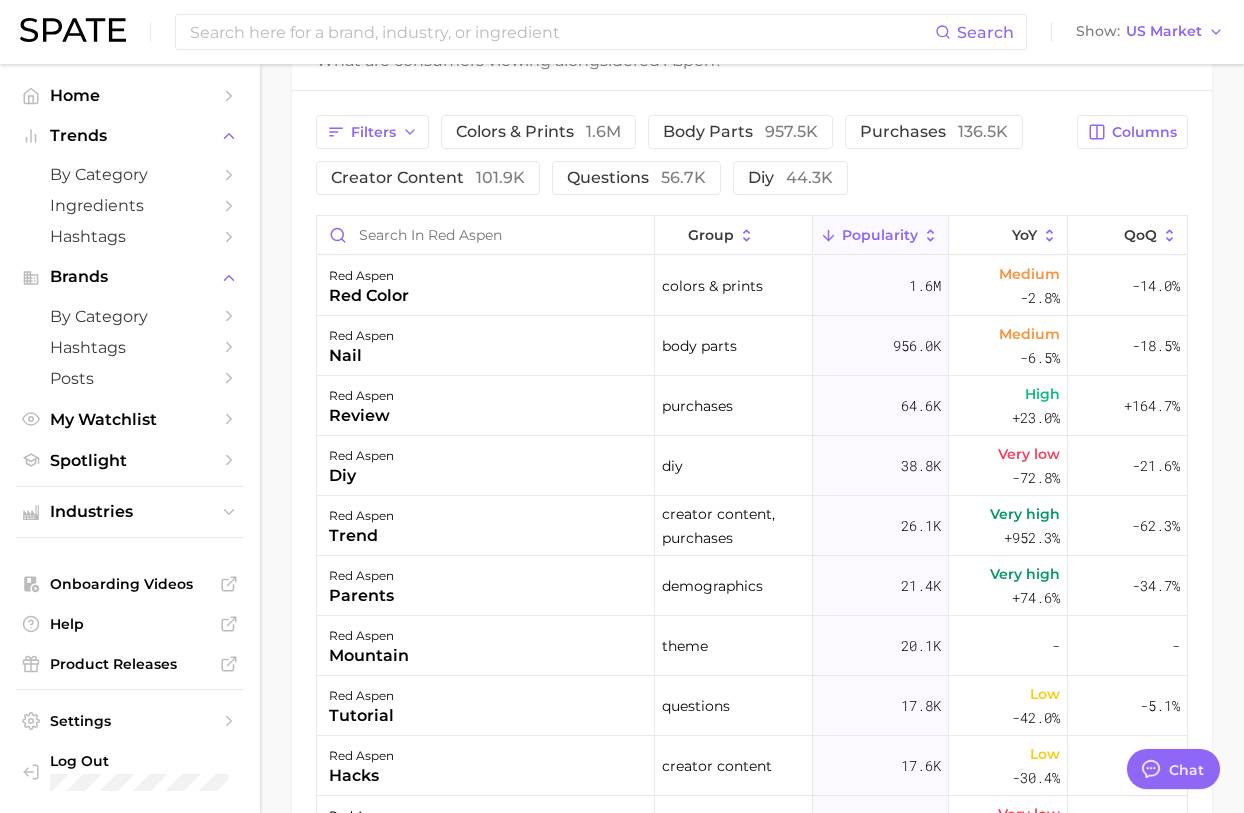 scroll, scrollTop: 929, scrollLeft: 0, axis: vertical 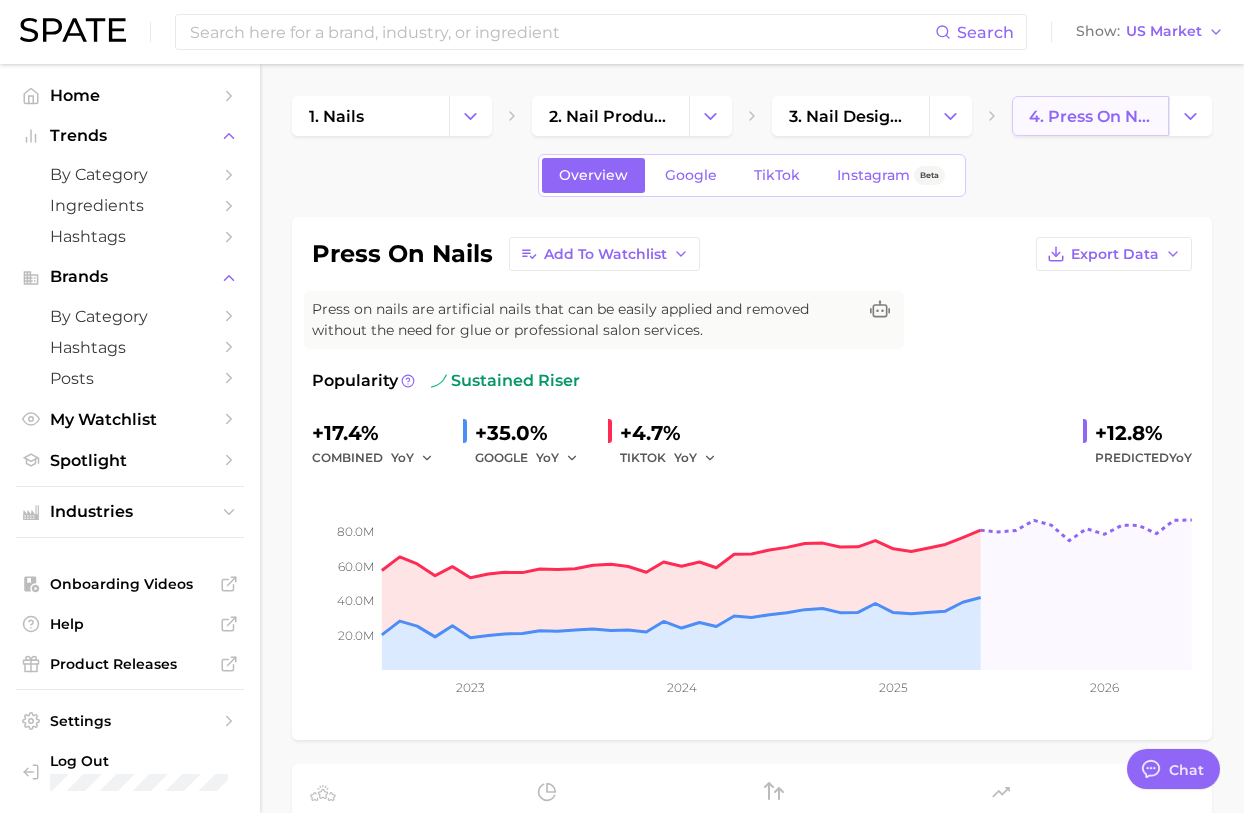 click on "4. press on nails" at bounding box center (1090, 116) 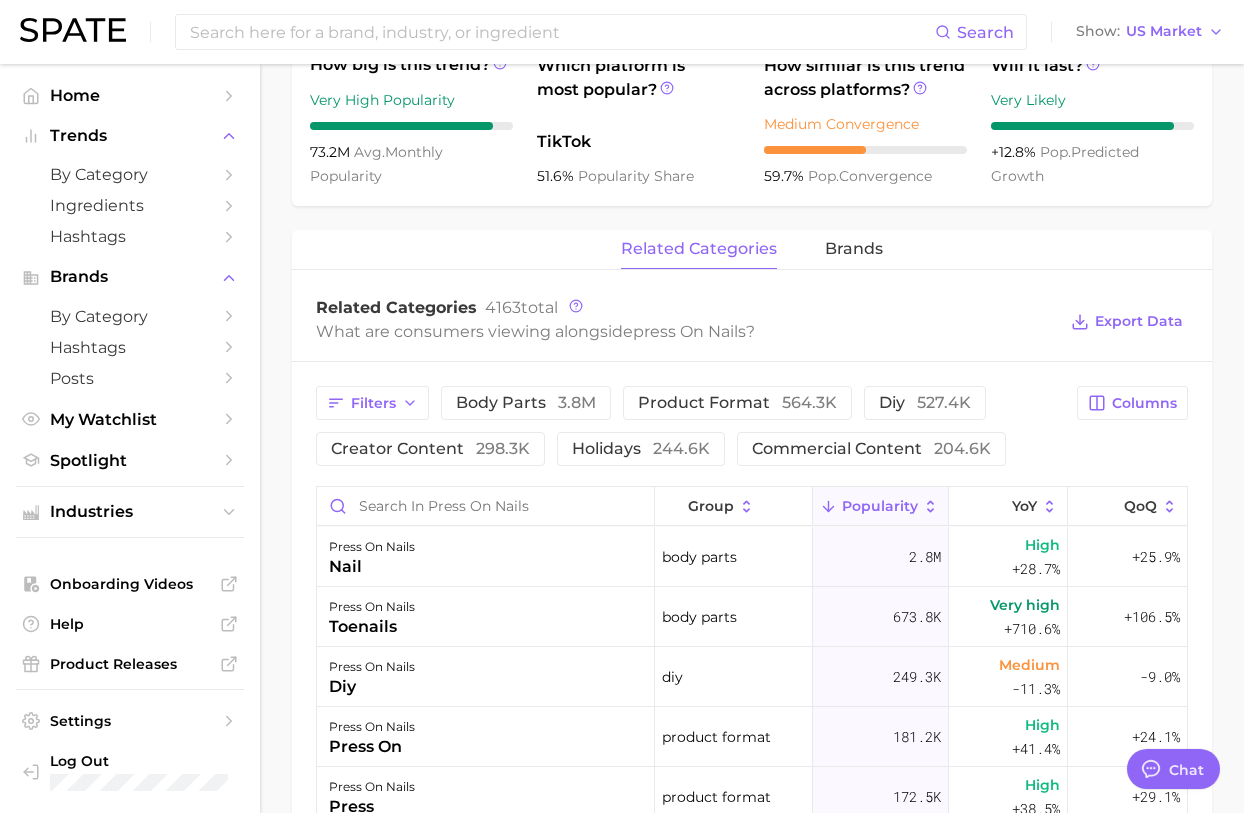 scroll, scrollTop: 765, scrollLeft: 0, axis: vertical 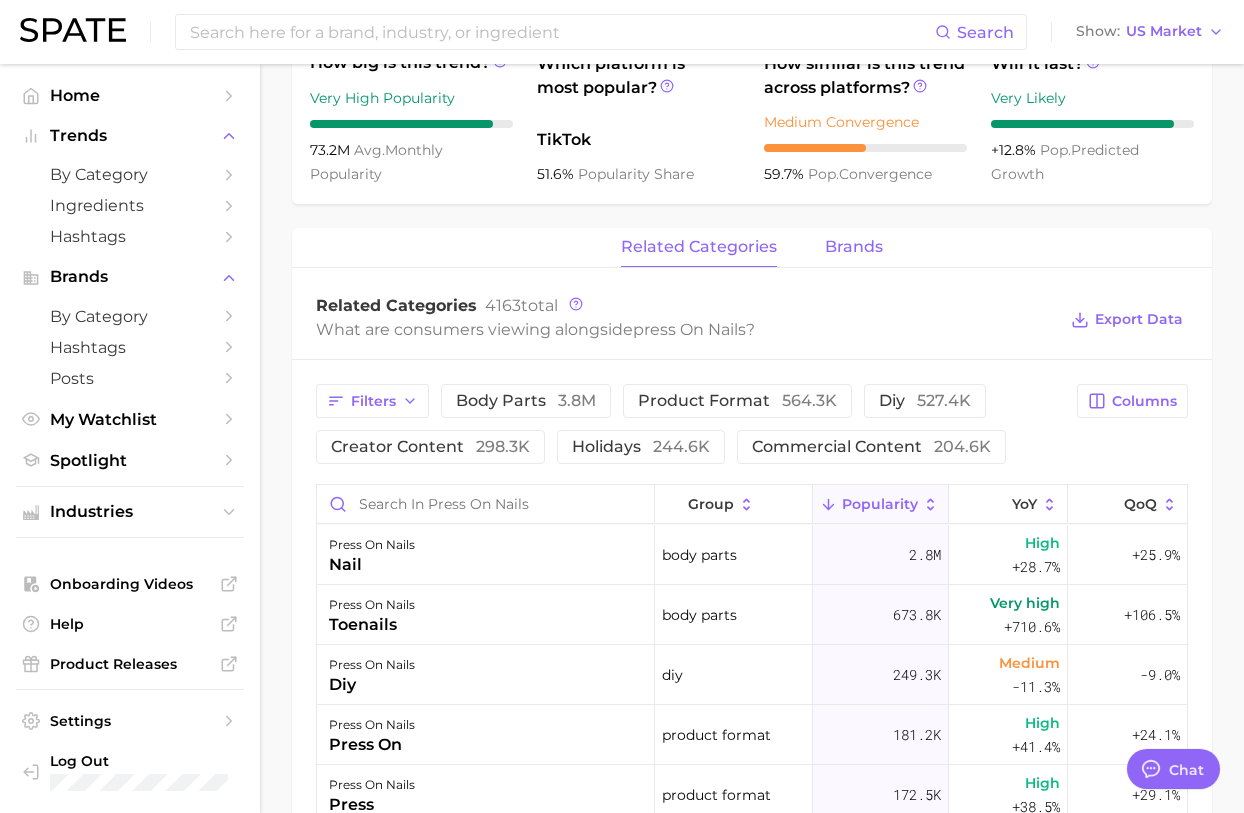 click on "brands" at bounding box center (854, 247) 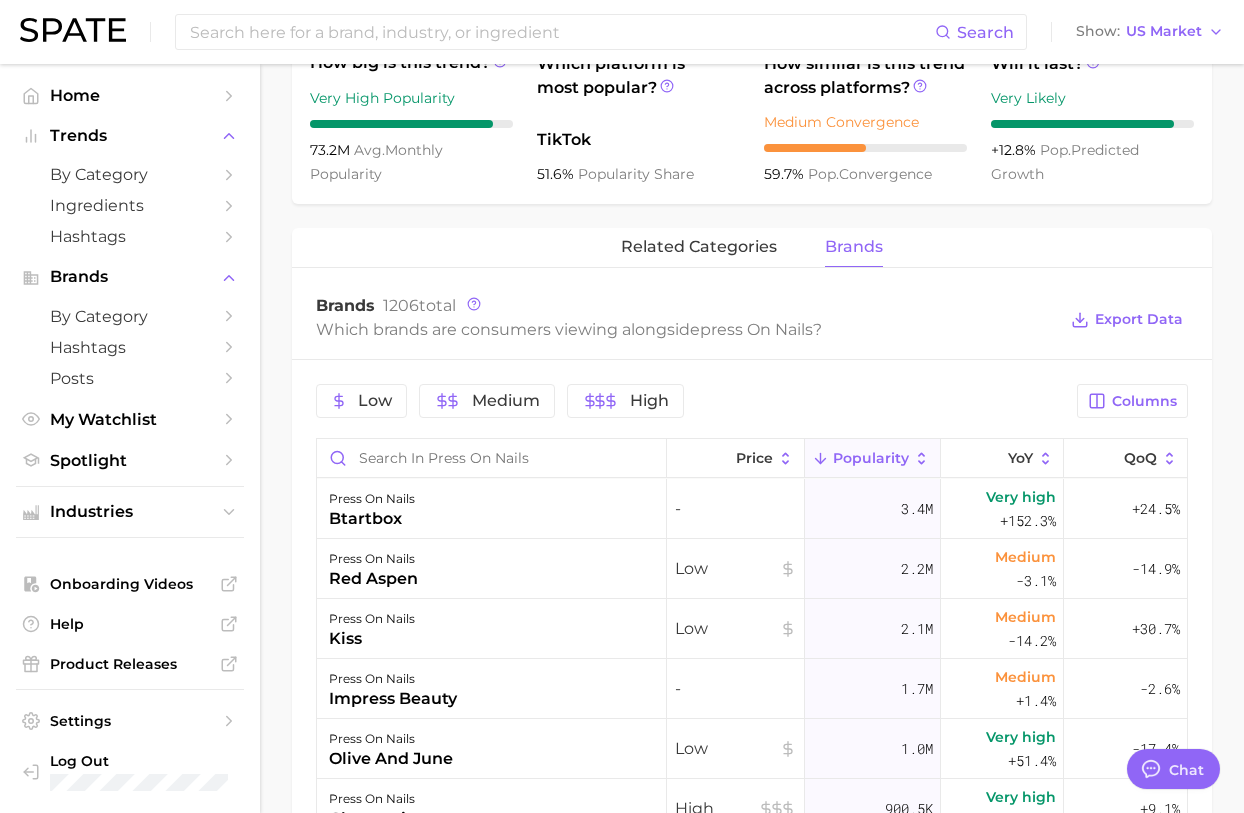 scroll, scrollTop: 869, scrollLeft: 0, axis: vertical 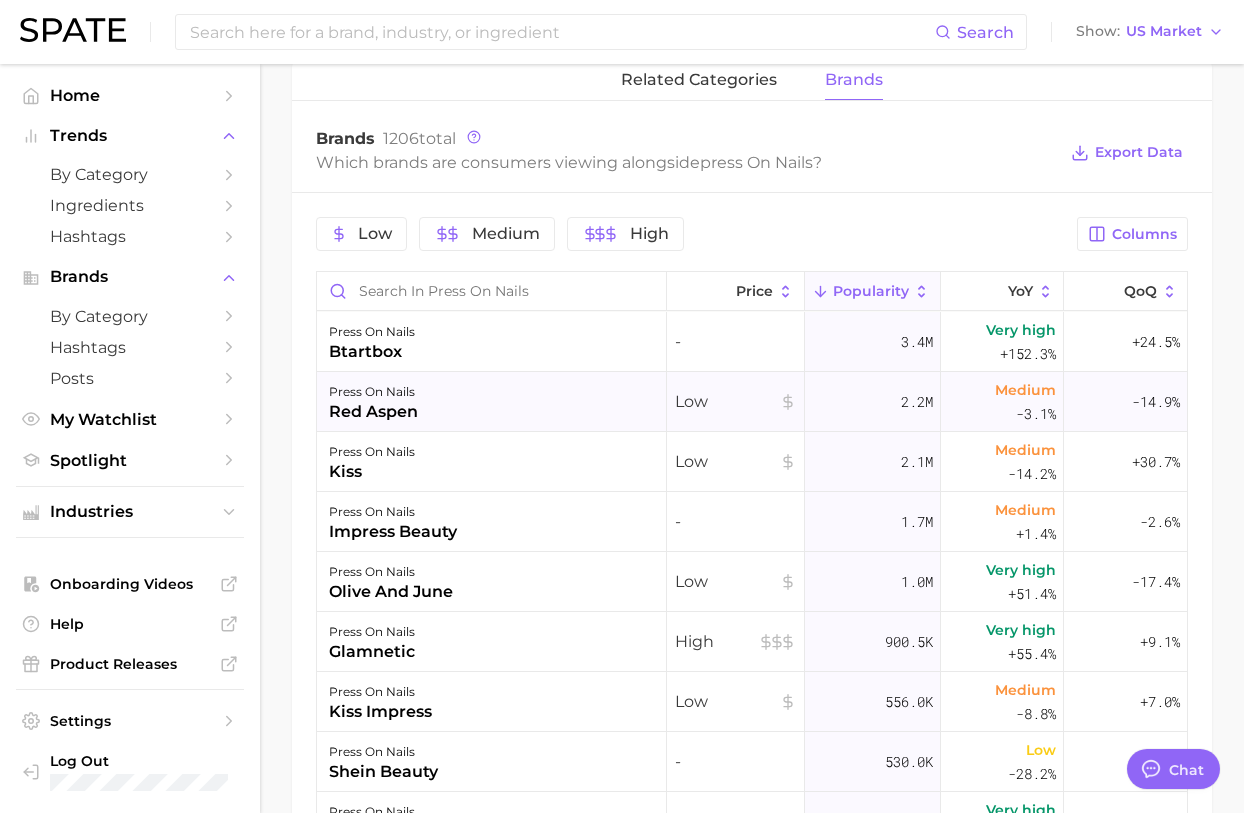 click on "press on nails" at bounding box center (373, 392) 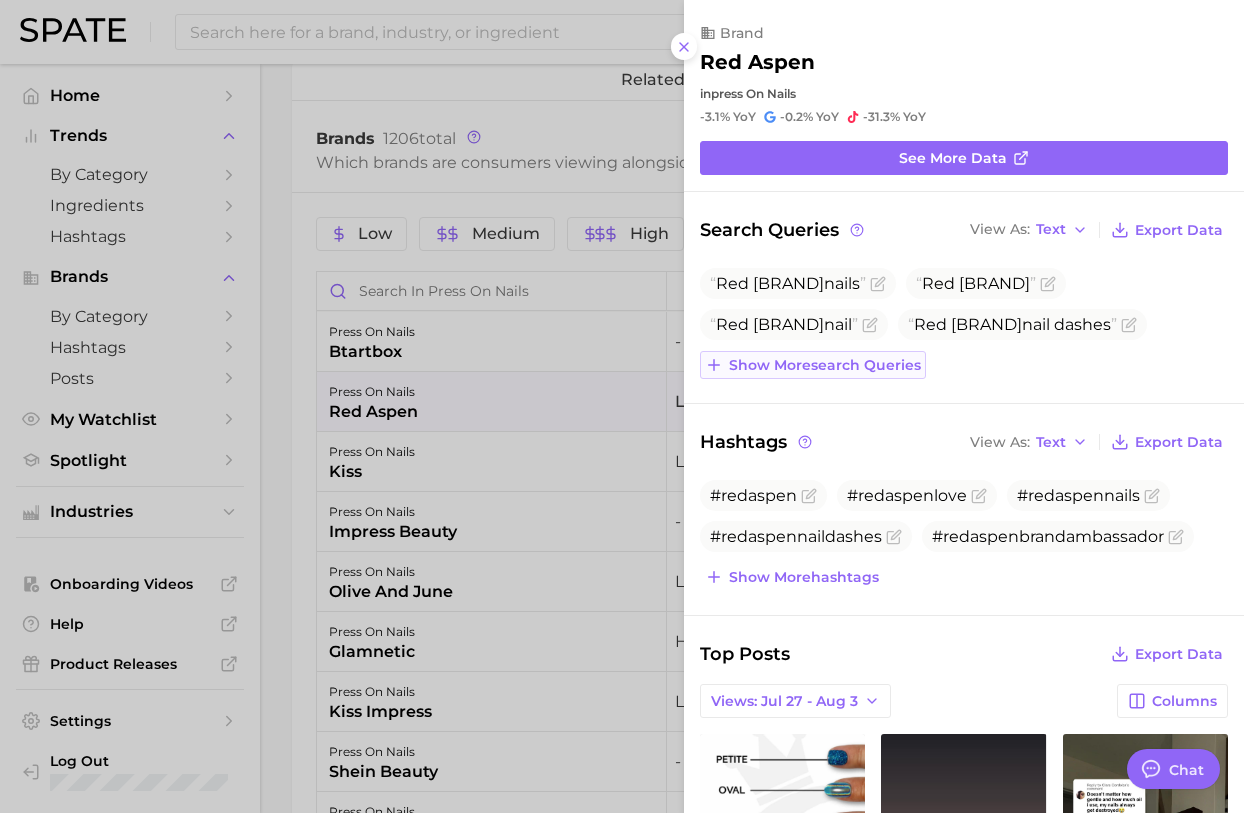 scroll, scrollTop: 0, scrollLeft: 0, axis: both 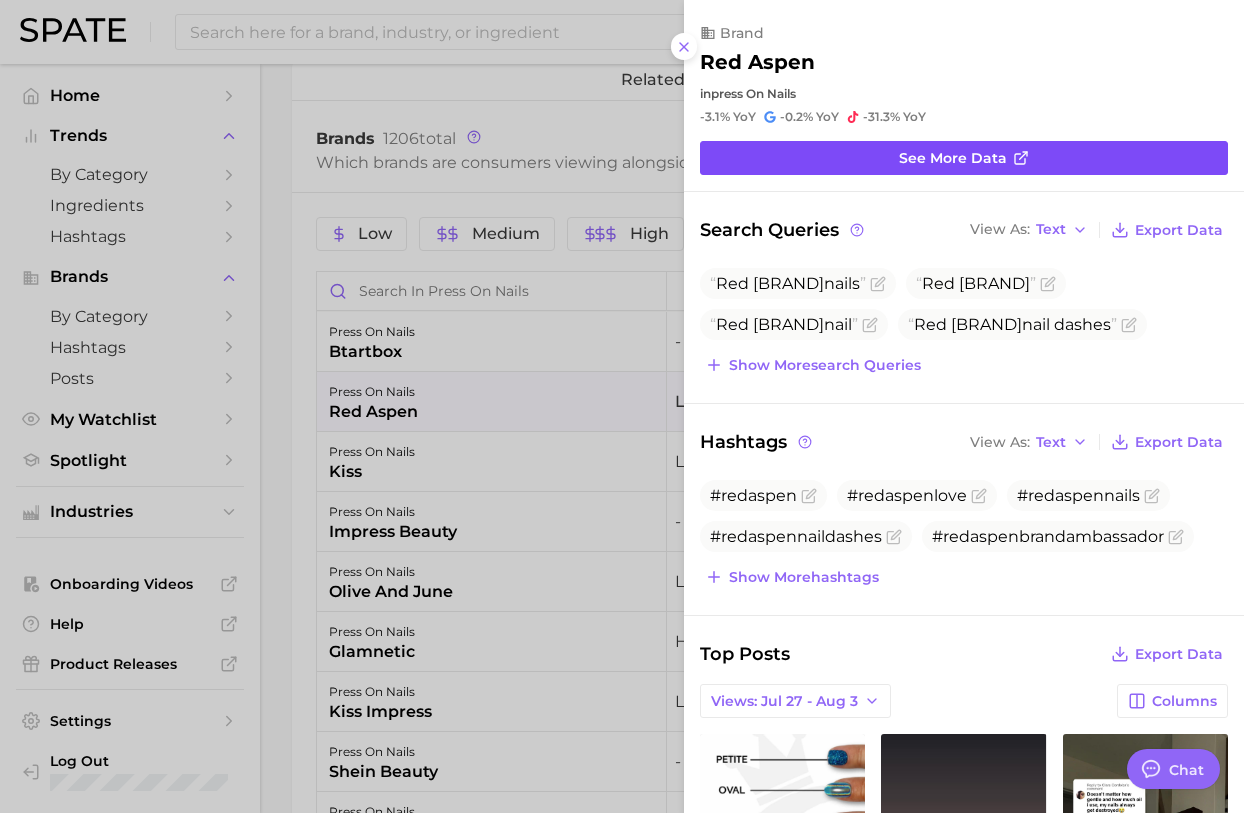 click on "See more data" at bounding box center [964, 158] 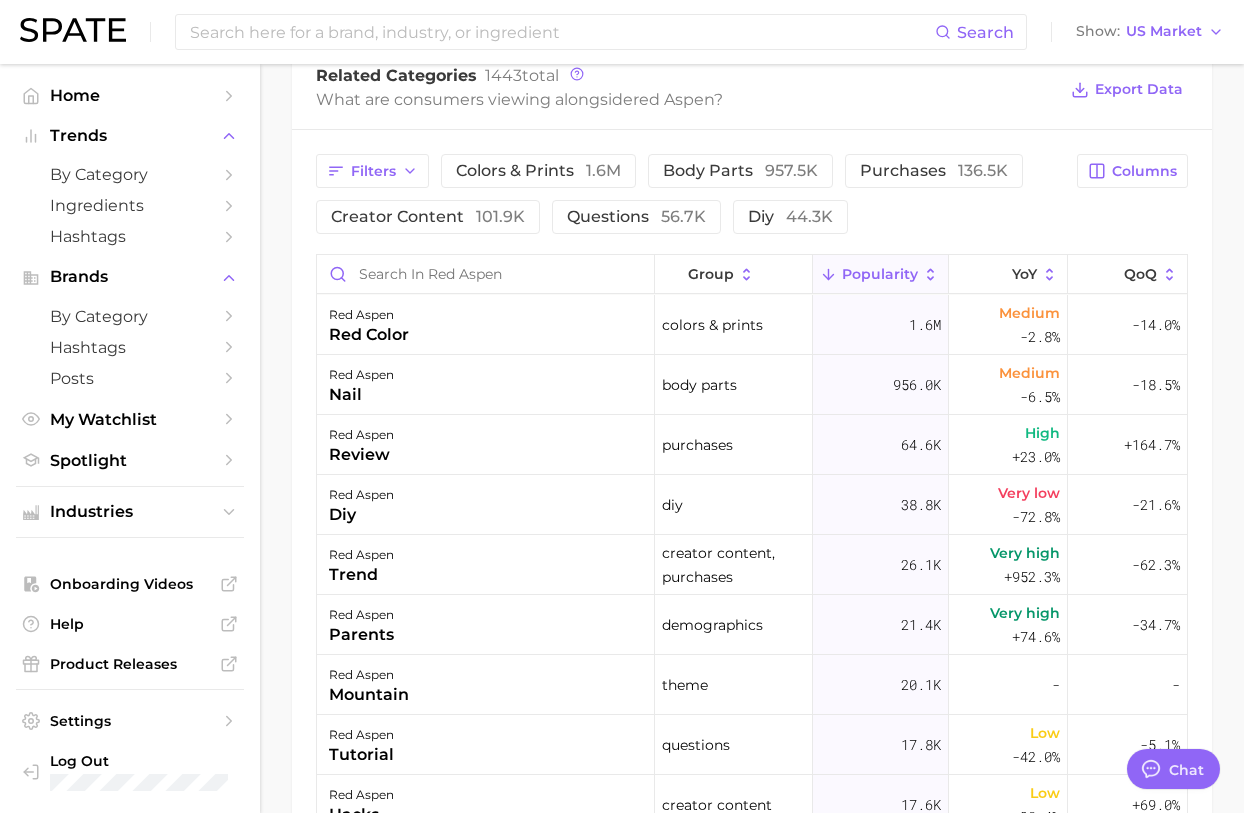 scroll, scrollTop: 889, scrollLeft: 0, axis: vertical 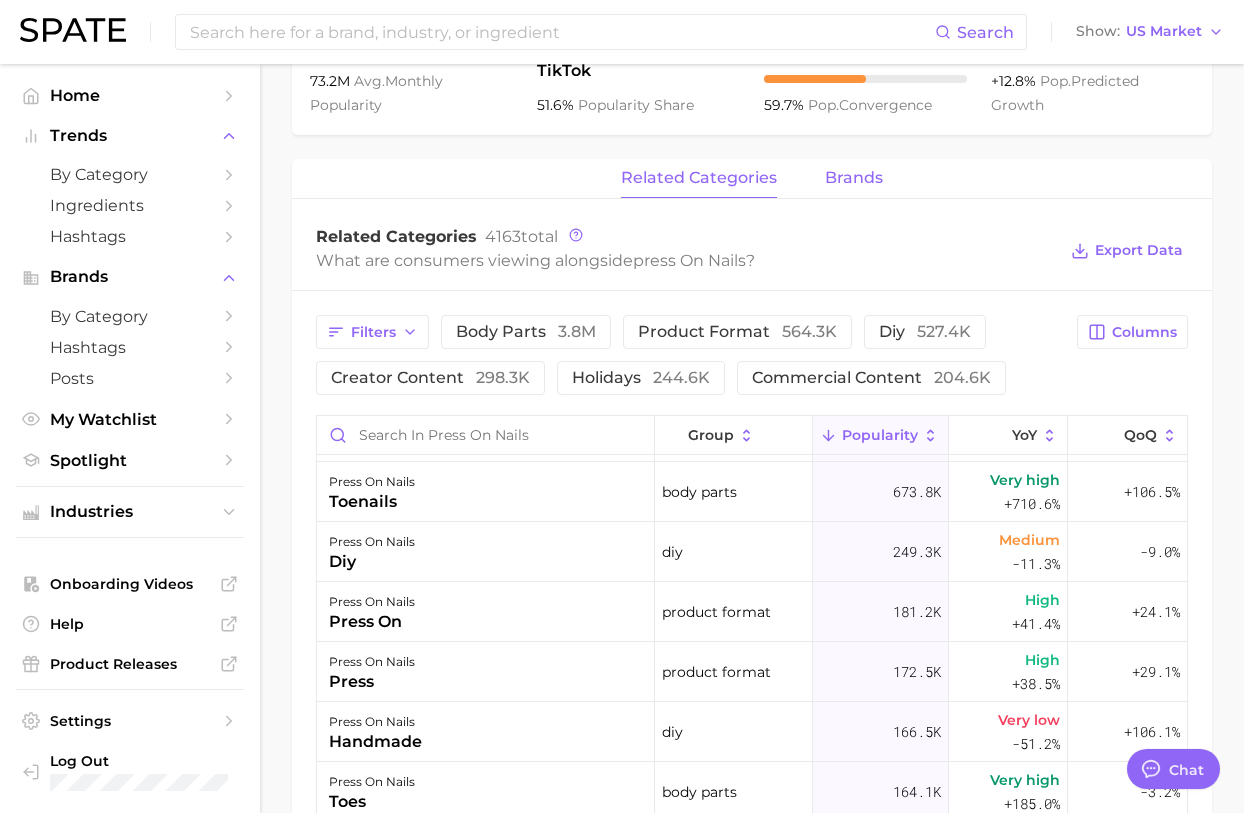 click on "brands" at bounding box center [854, 178] 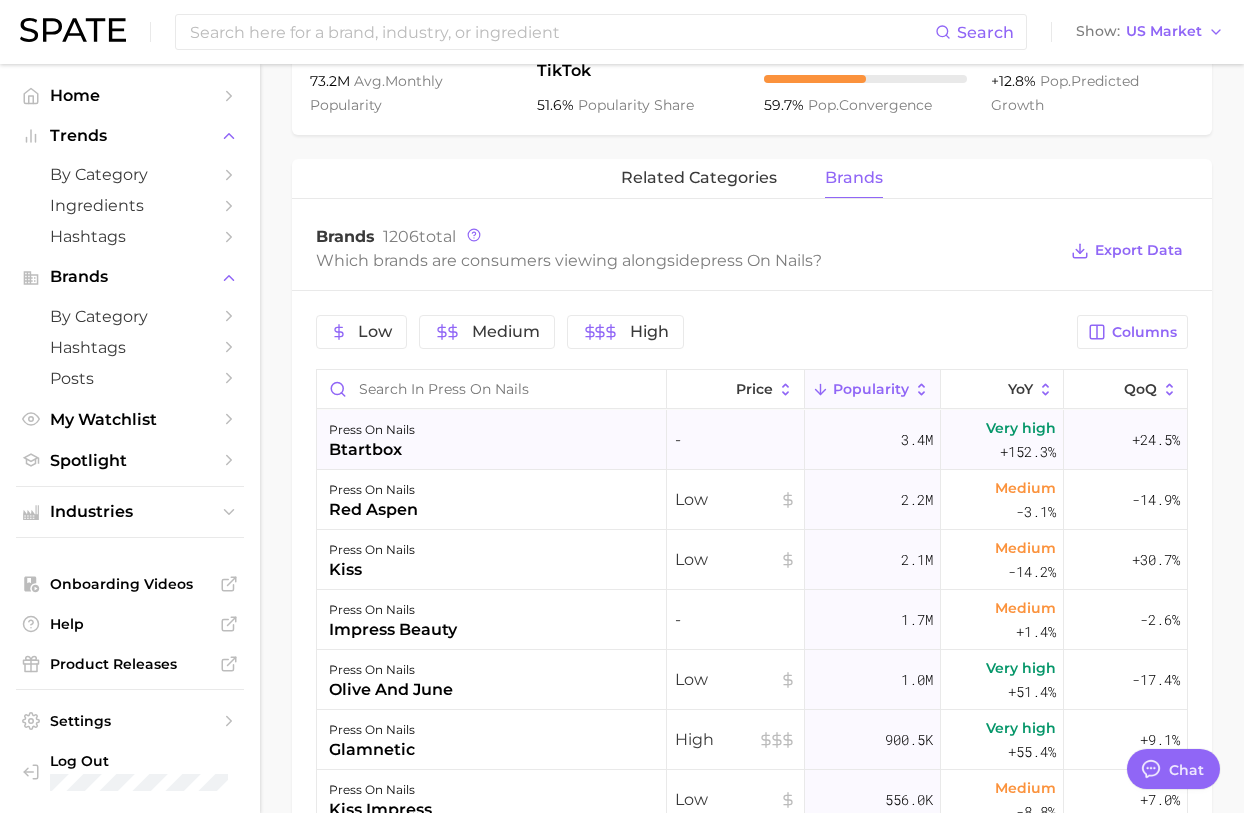 click on "press on nails [BRAND]" at bounding box center [492, 440] 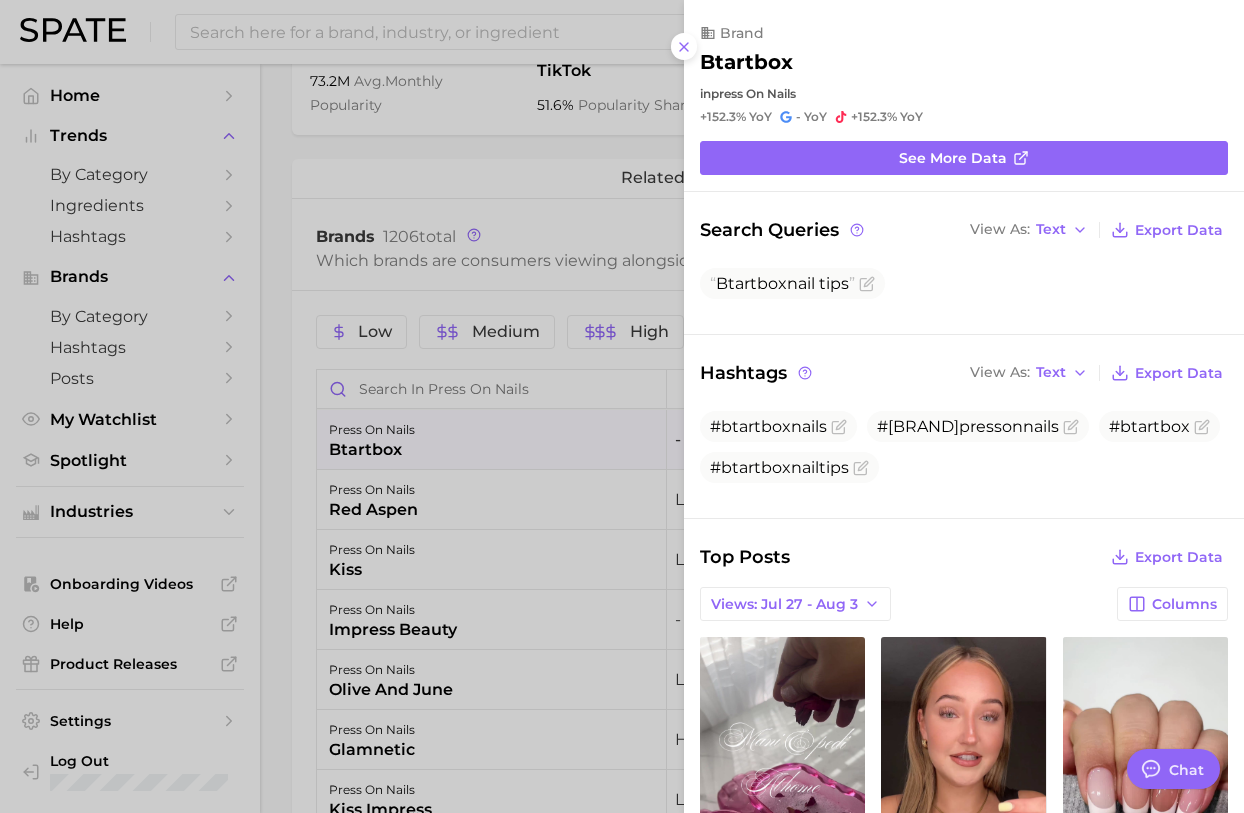 scroll, scrollTop: 0, scrollLeft: 0, axis: both 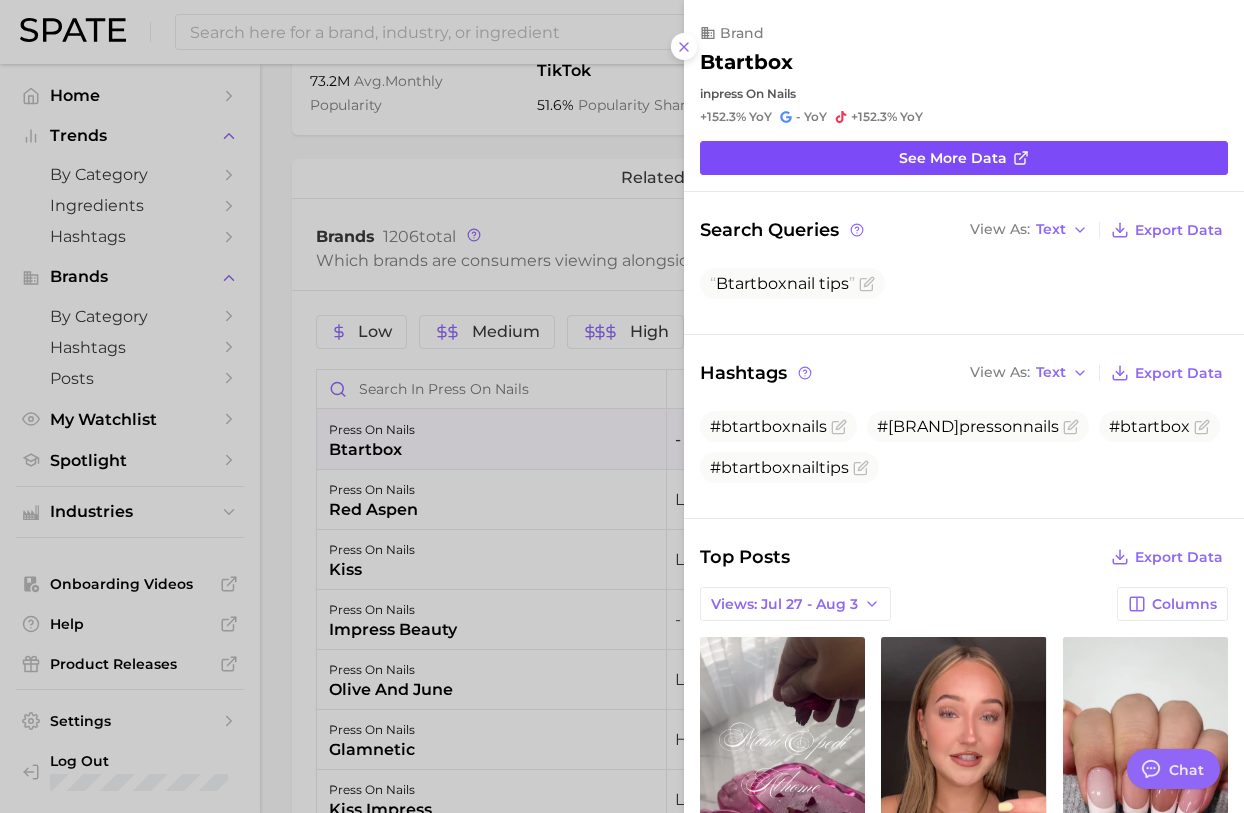 click on "See more data" at bounding box center (964, 158) 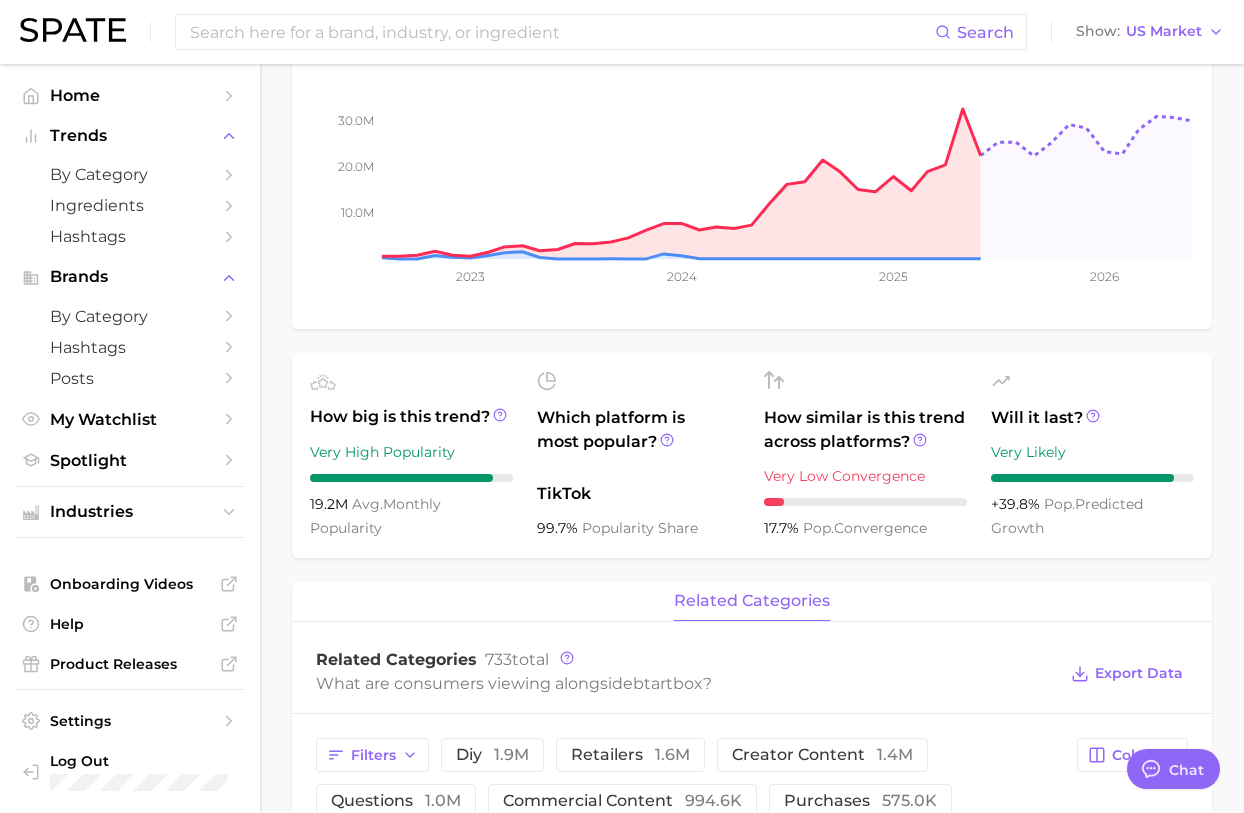scroll, scrollTop: 0, scrollLeft: 0, axis: both 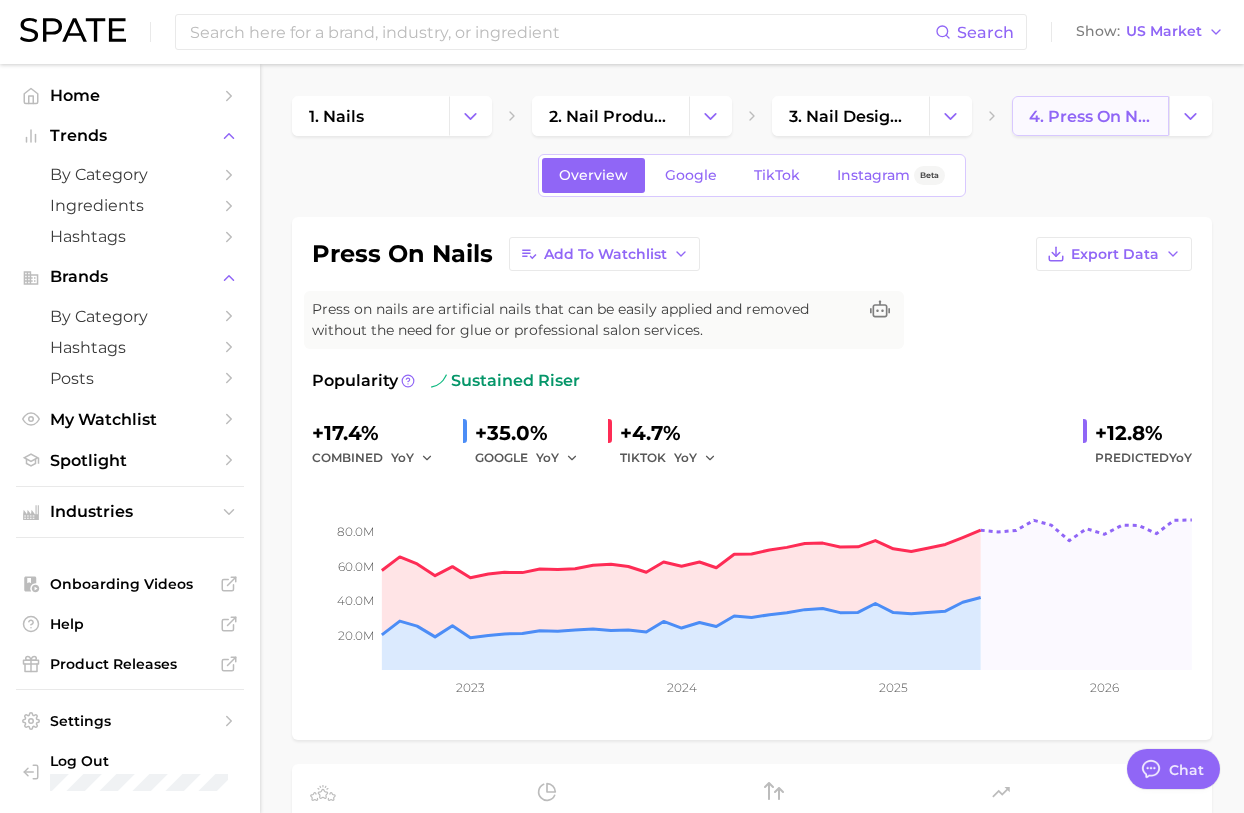 click on "4. press on nails" at bounding box center (1090, 116) 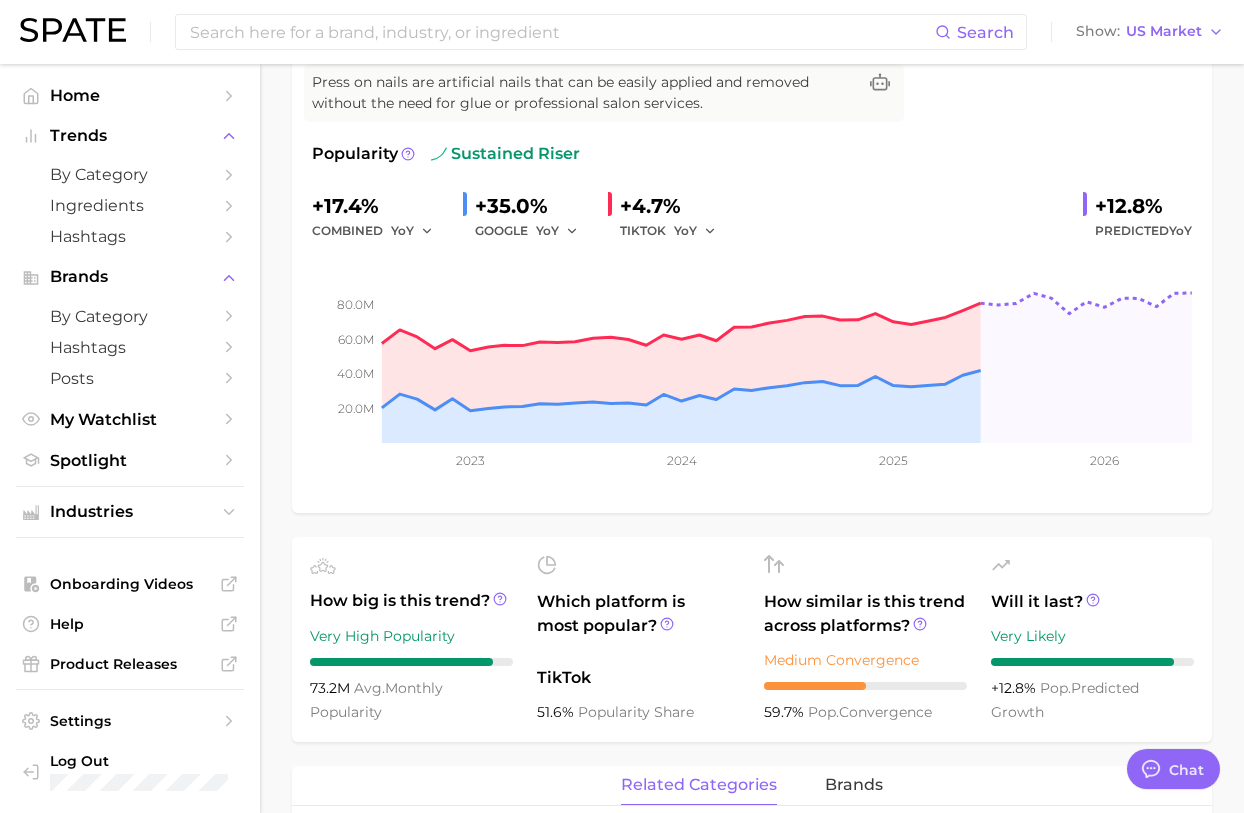 scroll, scrollTop: 225, scrollLeft: 0, axis: vertical 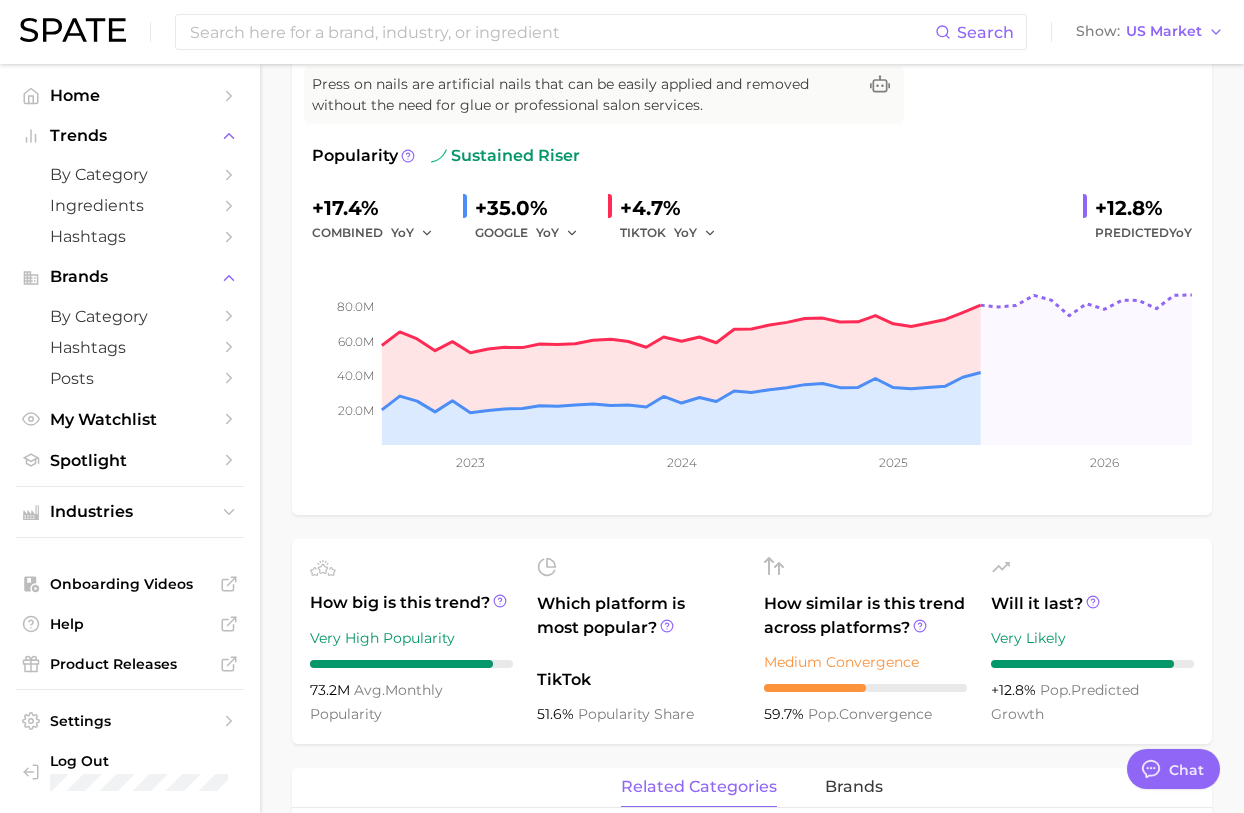 click on "TikTok" at bounding box center [638, 680] 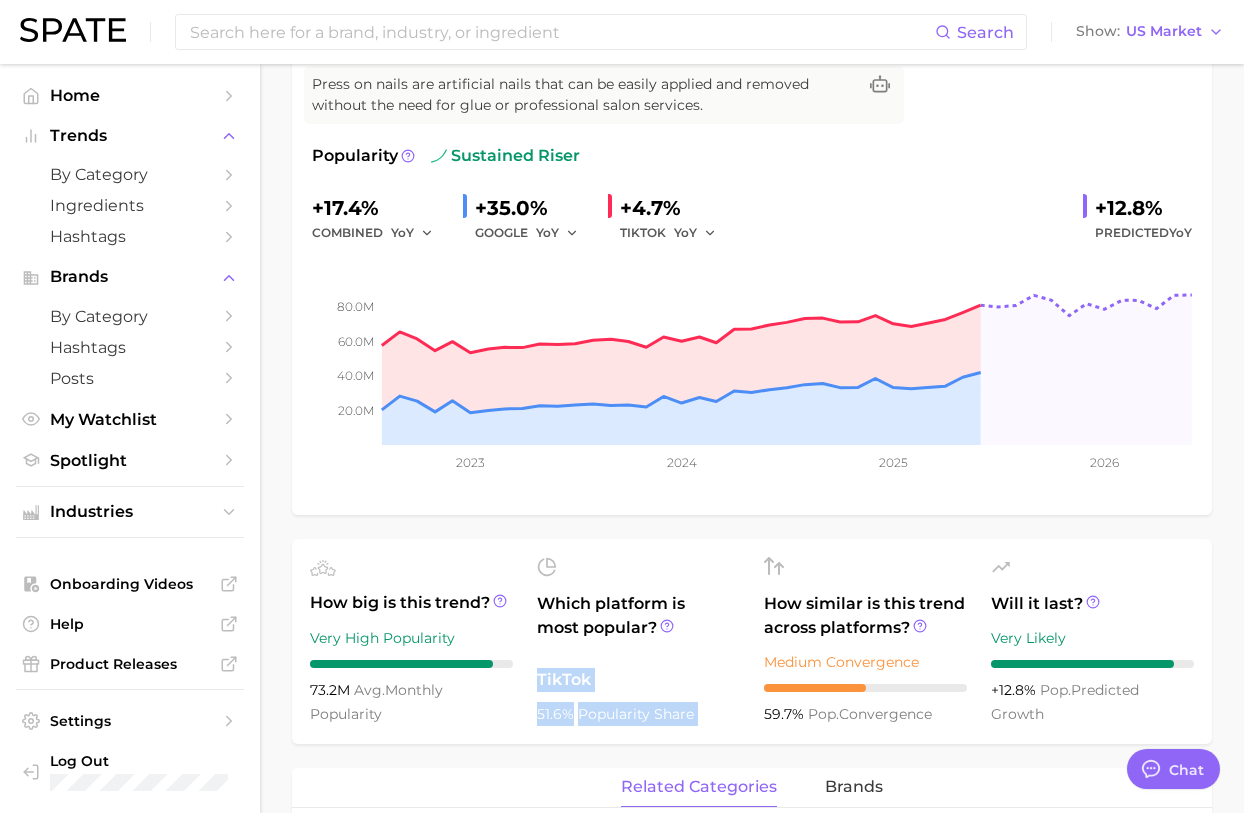 drag, startPoint x: 566, startPoint y: 683, endPoint x: 702, endPoint y: 713, distance: 139.26952 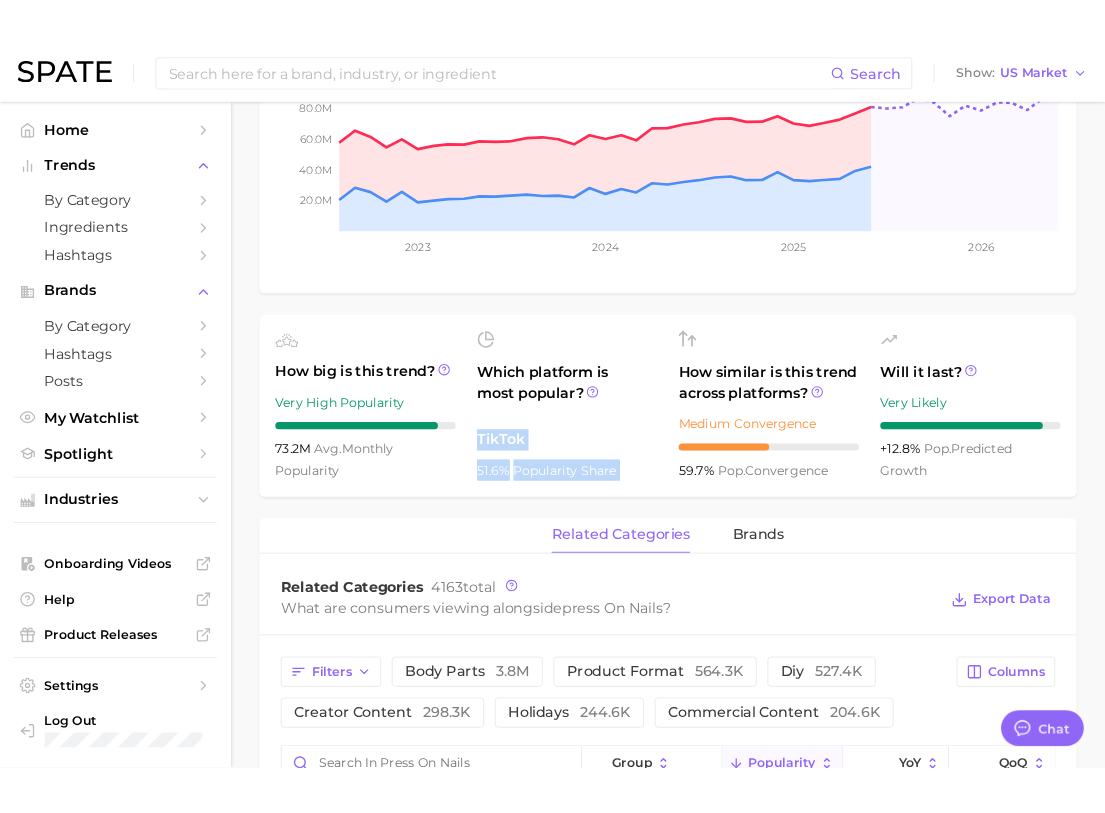 scroll, scrollTop: 462, scrollLeft: 0, axis: vertical 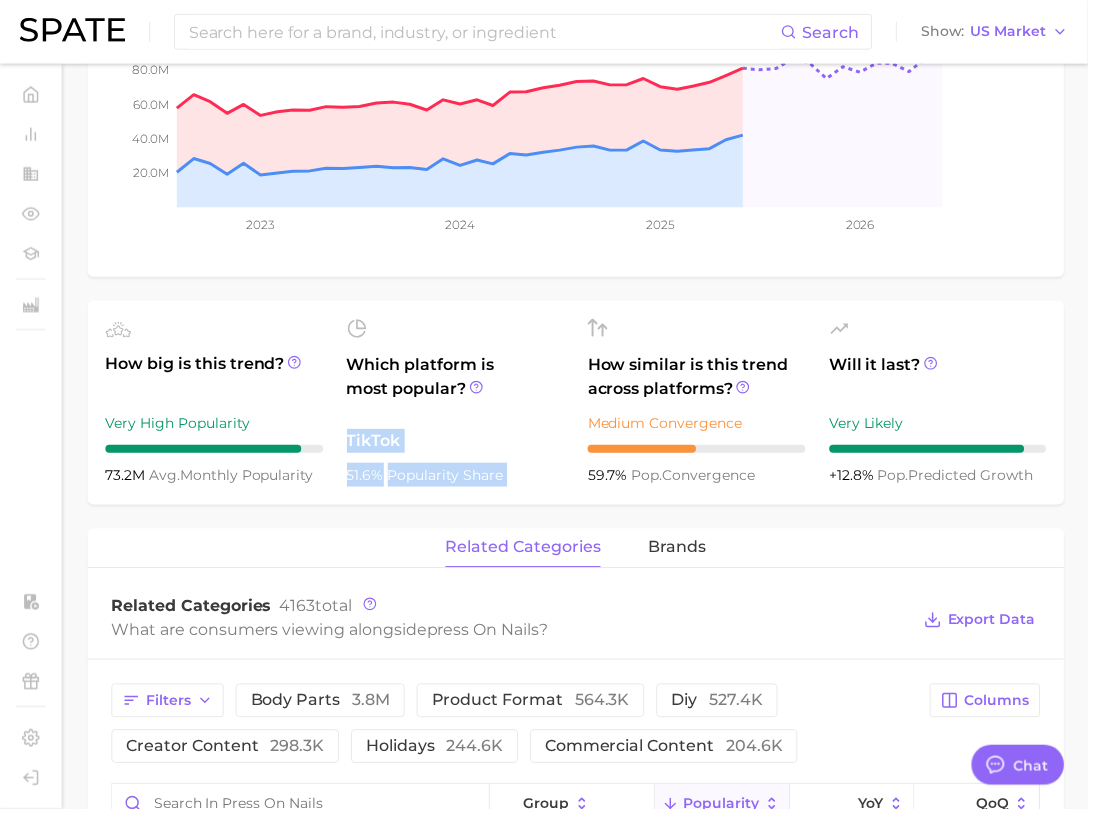 type on "x" 